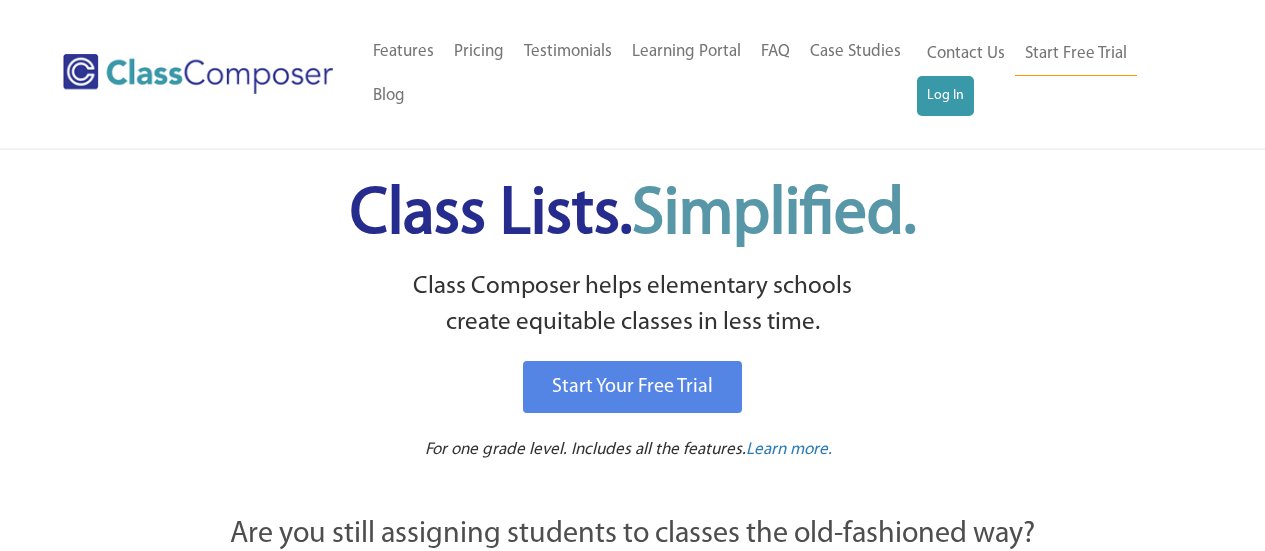 scroll, scrollTop: 0, scrollLeft: 0, axis: both 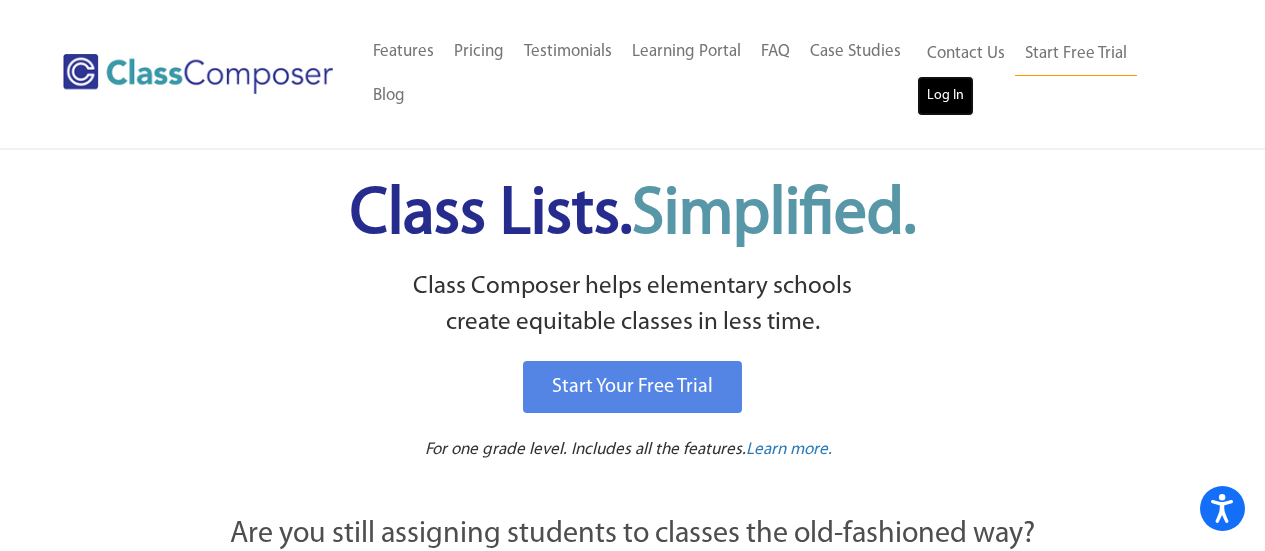 click on "Log In" at bounding box center [945, 96] 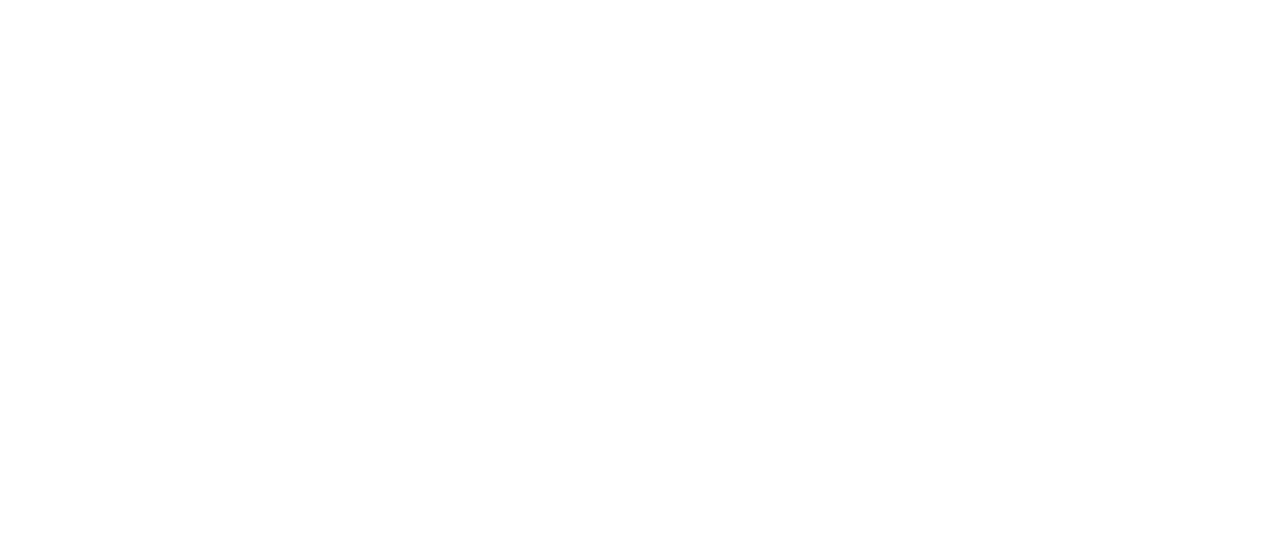 scroll, scrollTop: 0, scrollLeft: 0, axis: both 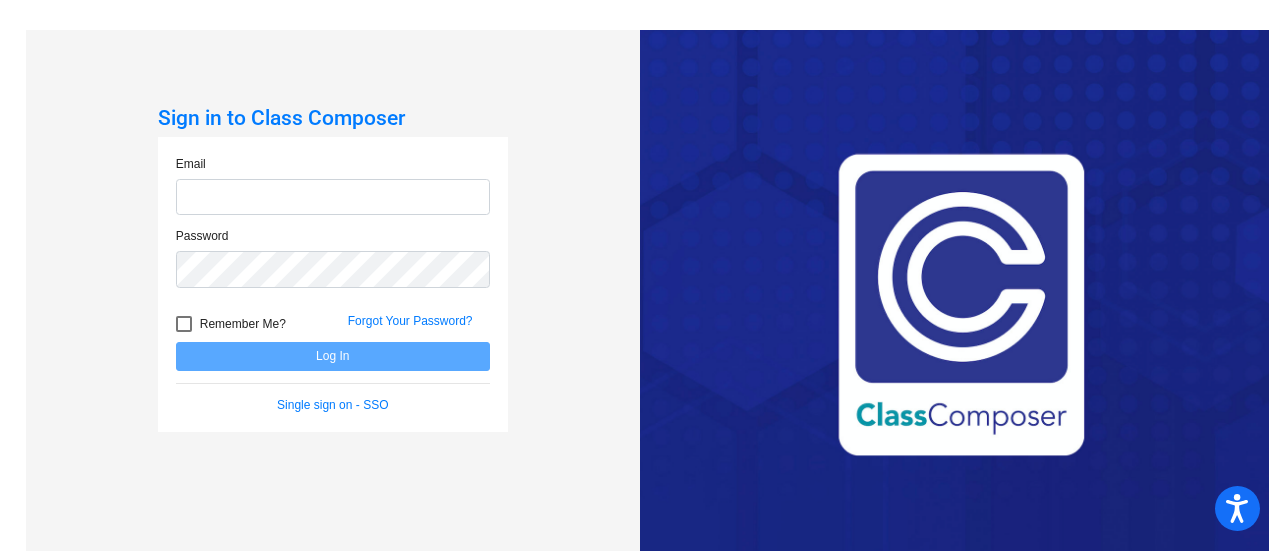 type on "[EMAIL]" 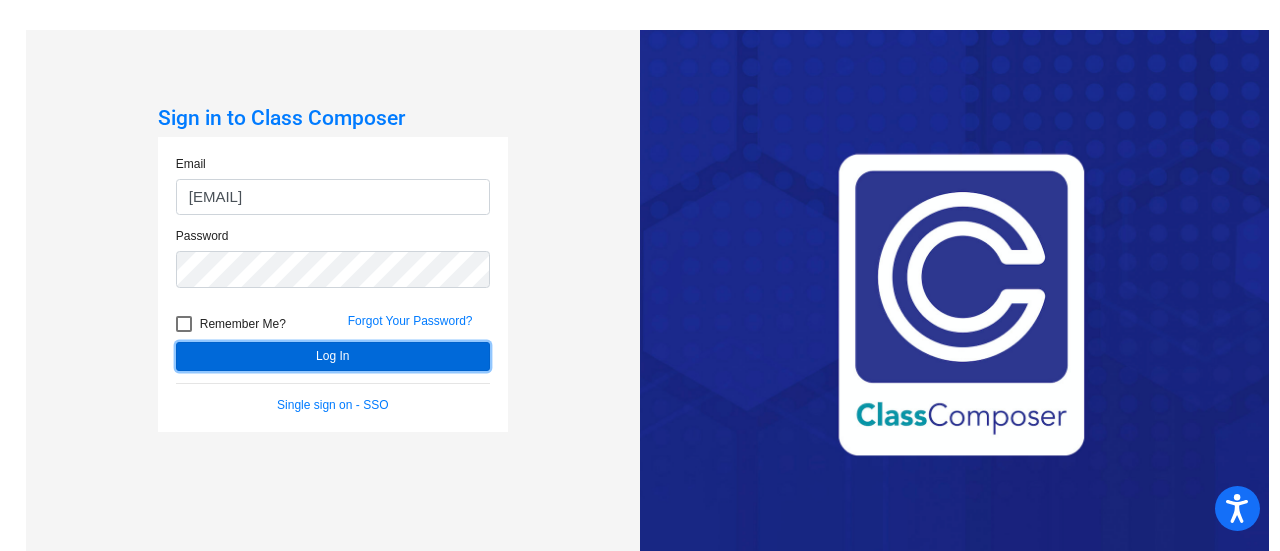 click on "Log In" 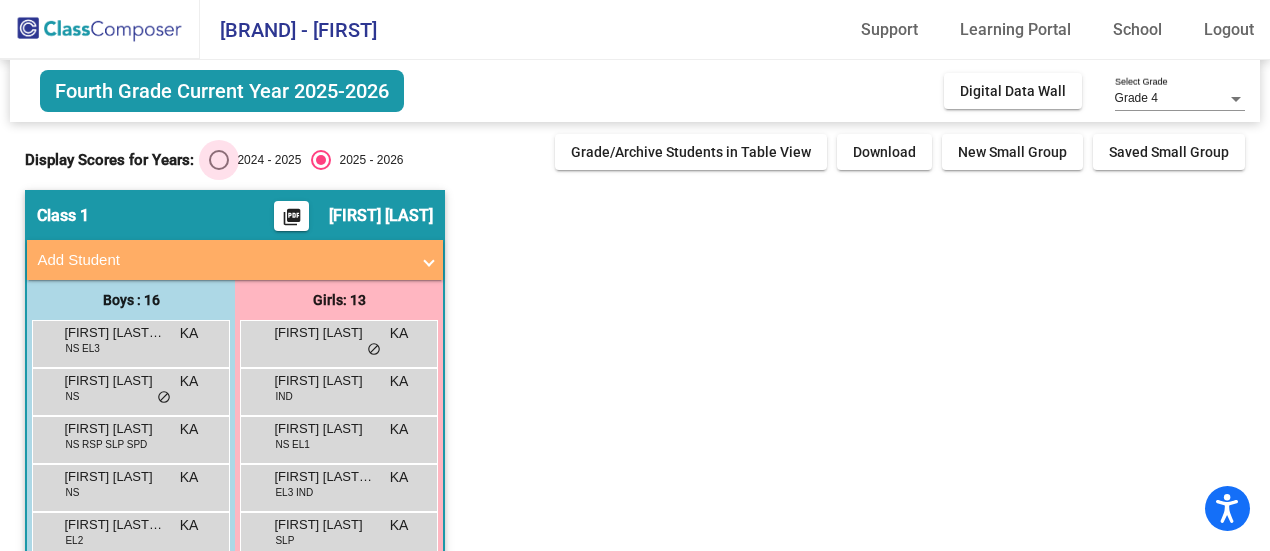 click on "2024 - 2025" at bounding box center (265, 160) 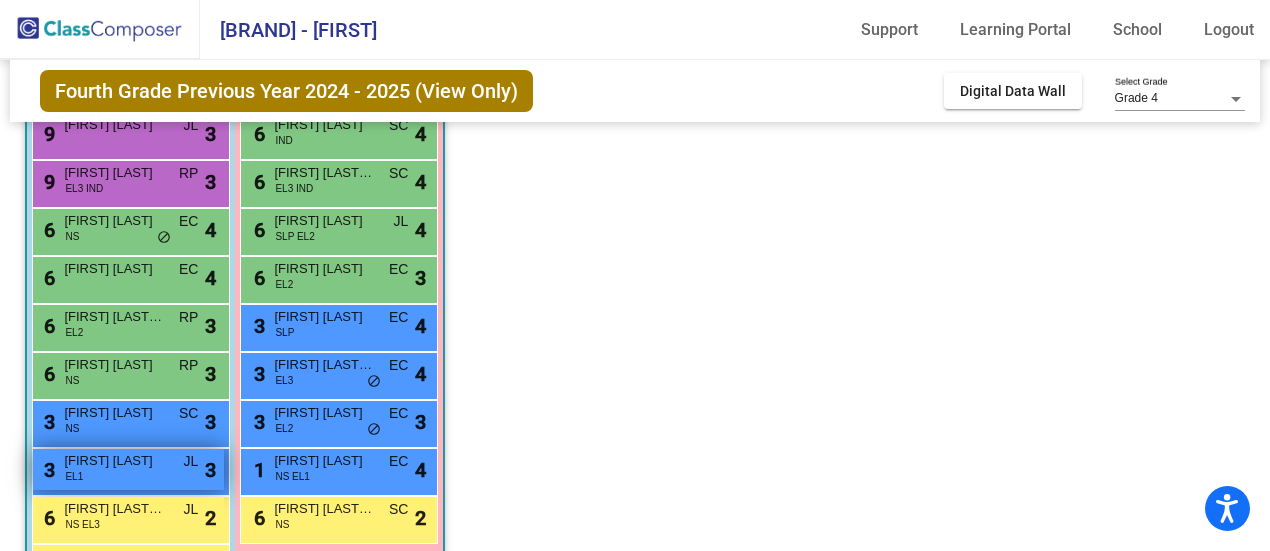 scroll, scrollTop: 500, scrollLeft: 0, axis: vertical 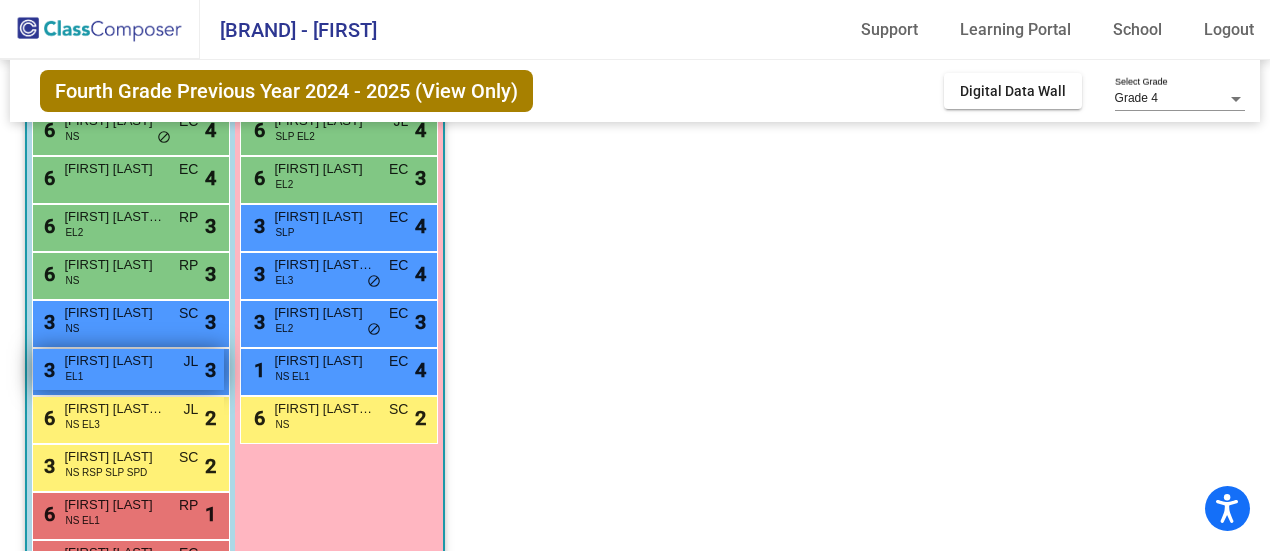 click on "3 Mohammad Qazizada EL1 JL lock do_not_disturb_alt 3" at bounding box center [128, 369] 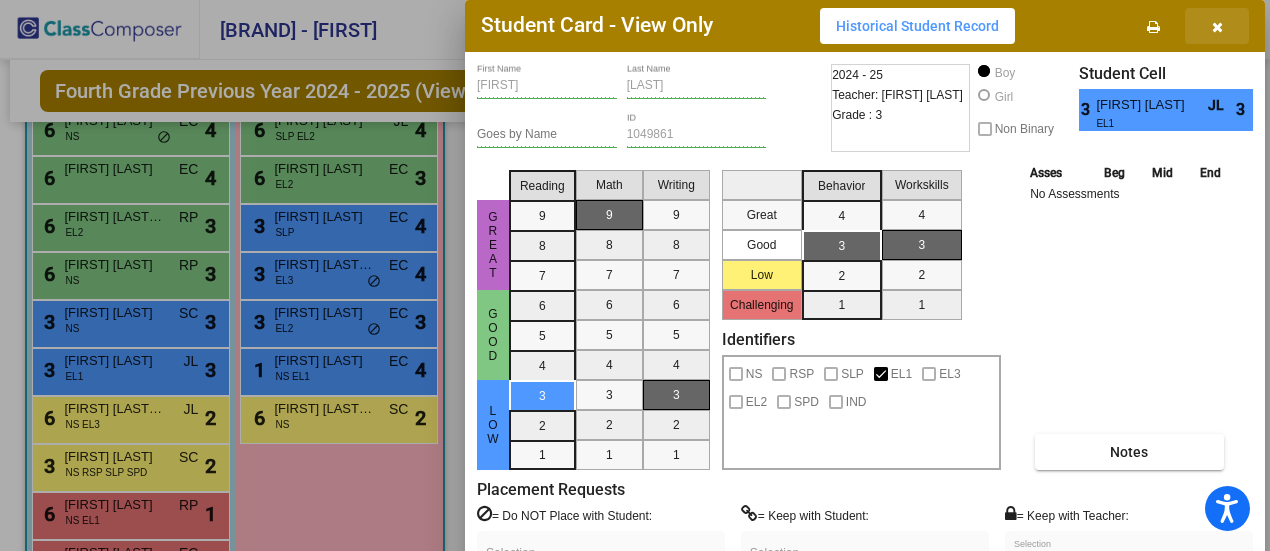 click at bounding box center (1217, 26) 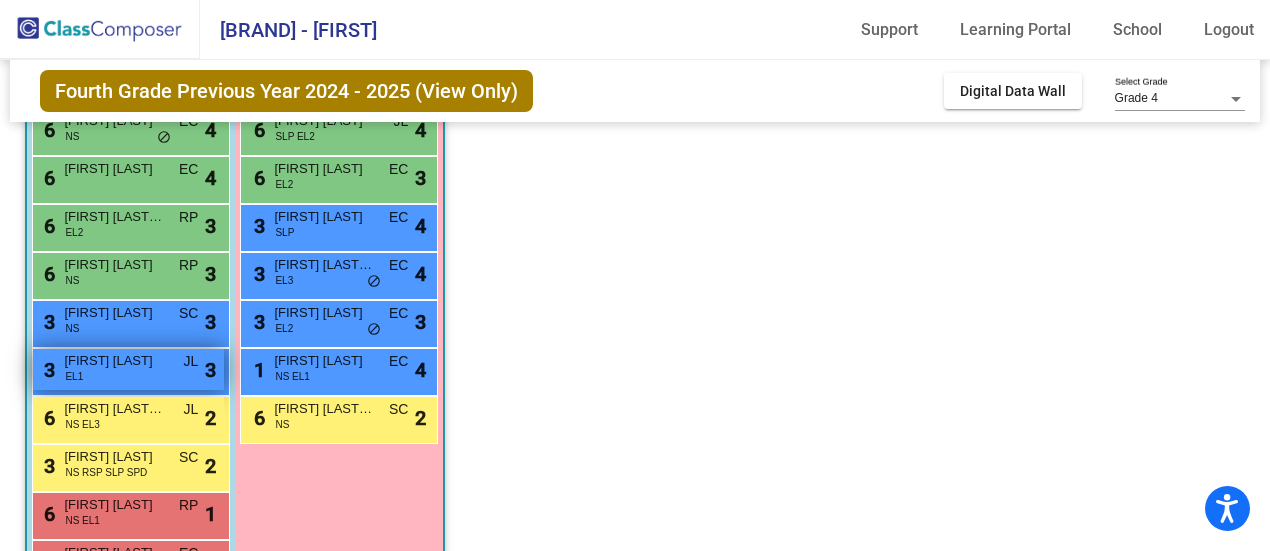 click on "Mohammad Qazizada" at bounding box center (114, 361) 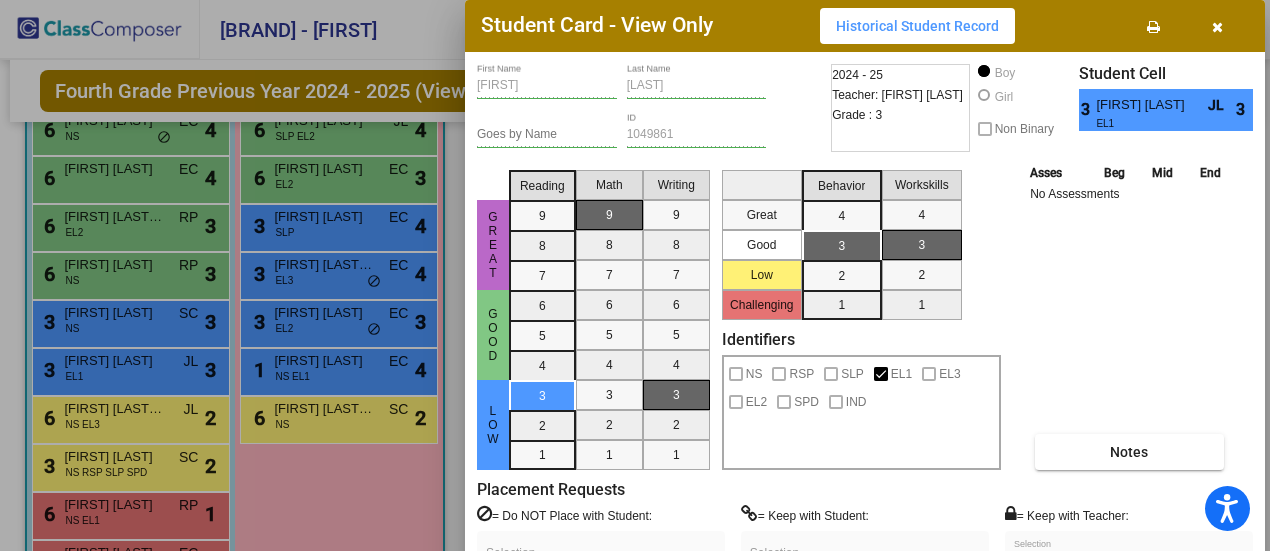 click at bounding box center [1217, 26] 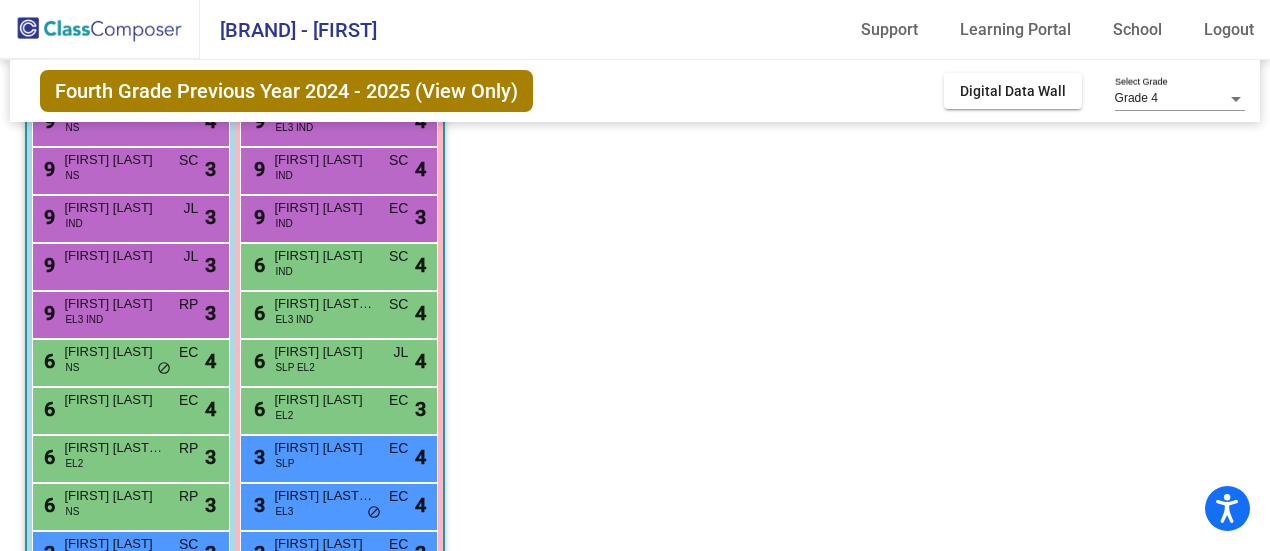 scroll, scrollTop: 169, scrollLeft: 0, axis: vertical 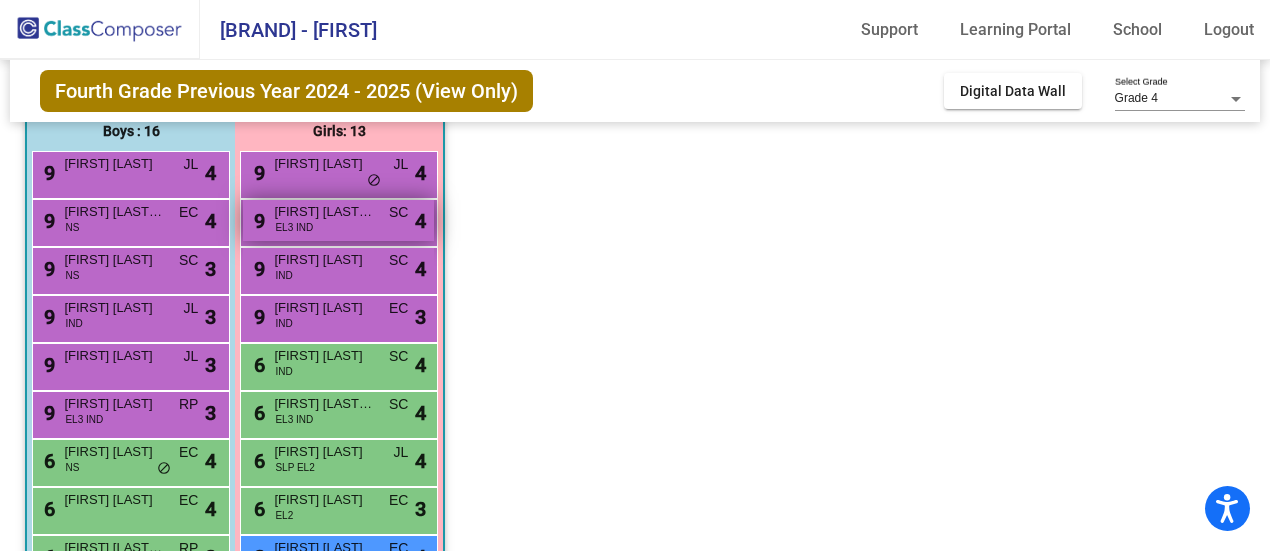 click on "EL3 IND" at bounding box center (294, 227) 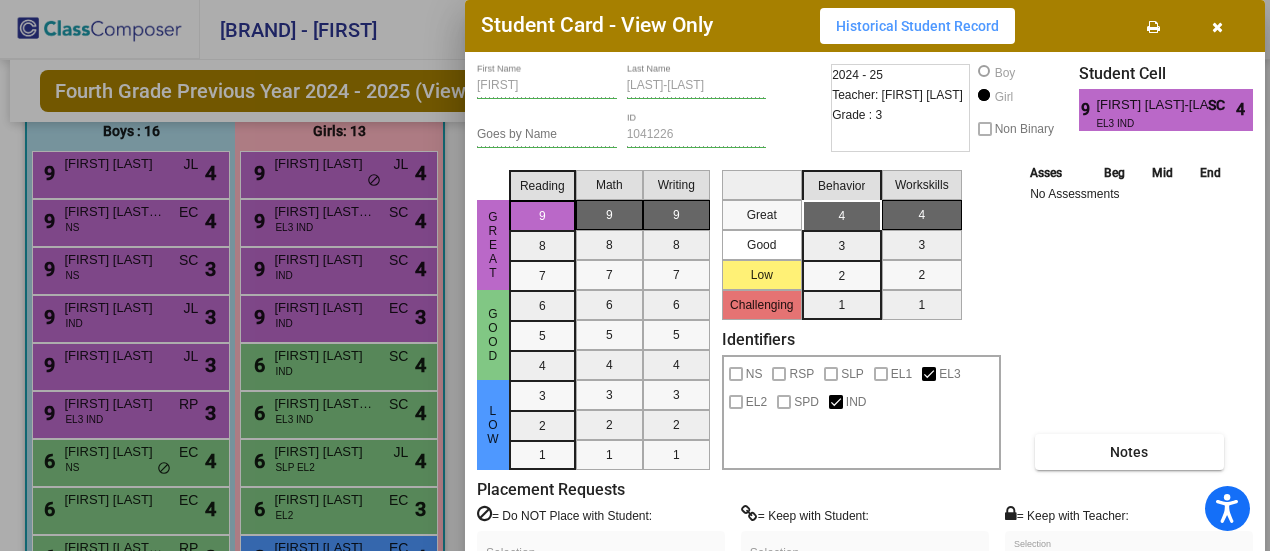click at bounding box center [1217, 26] 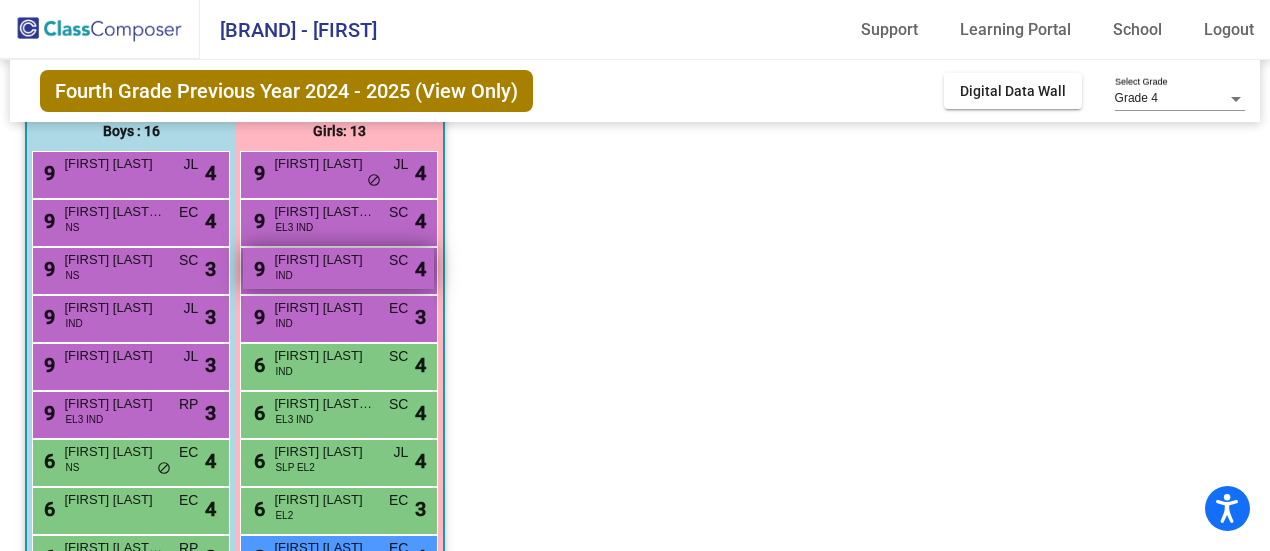 click on "9 Zaniyah Garland IND SC lock do_not_disturb_alt 4" at bounding box center [338, 268] 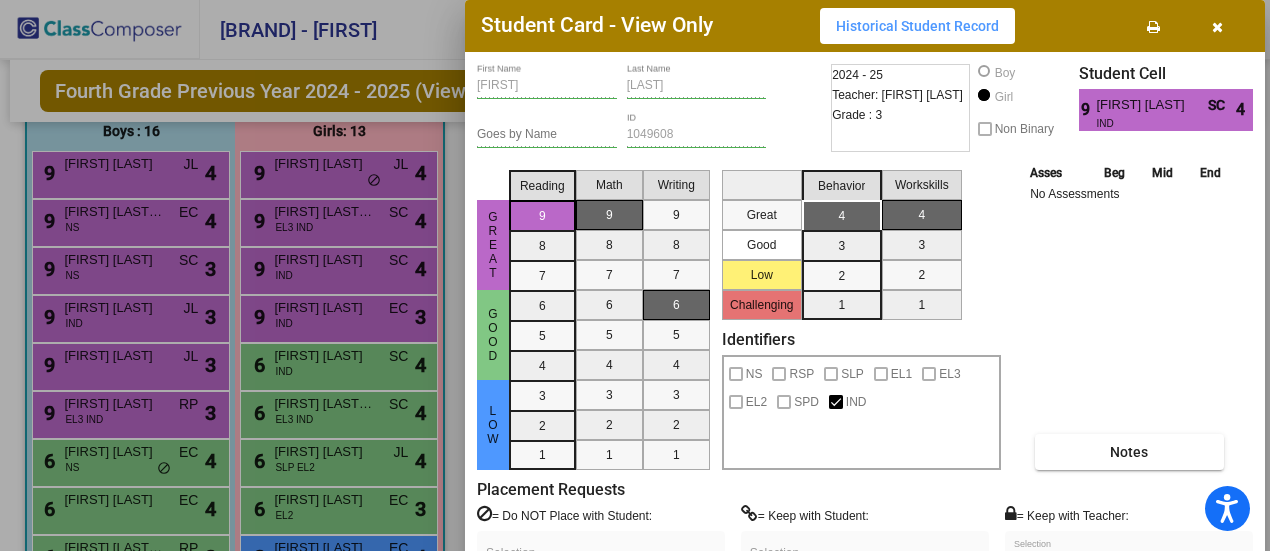 click at bounding box center [1217, 26] 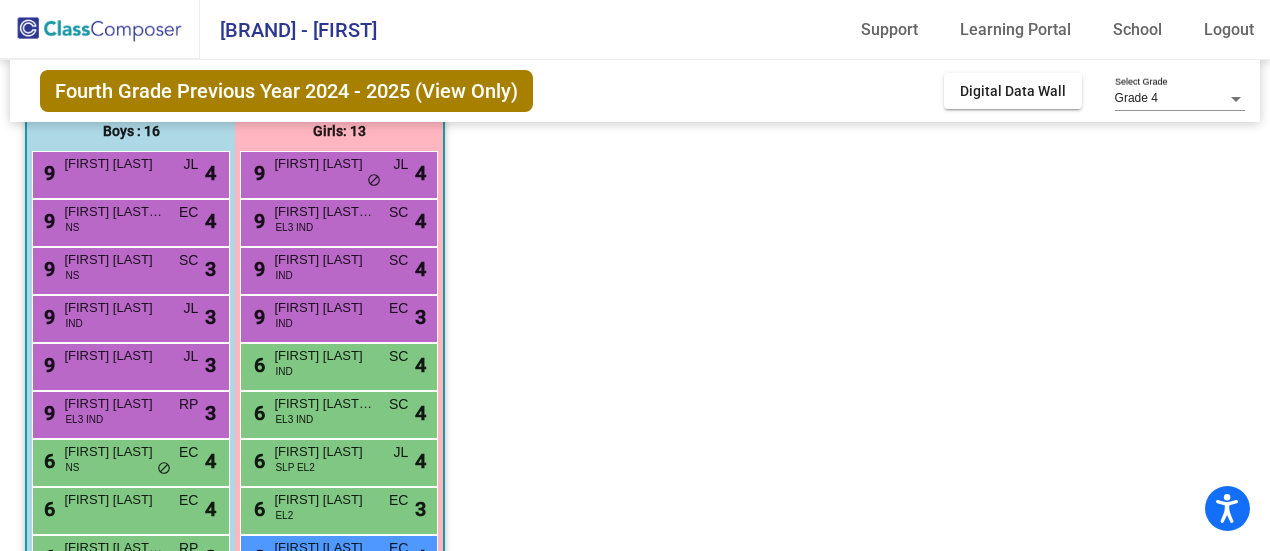 scroll, scrollTop: 269, scrollLeft: 0, axis: vertical 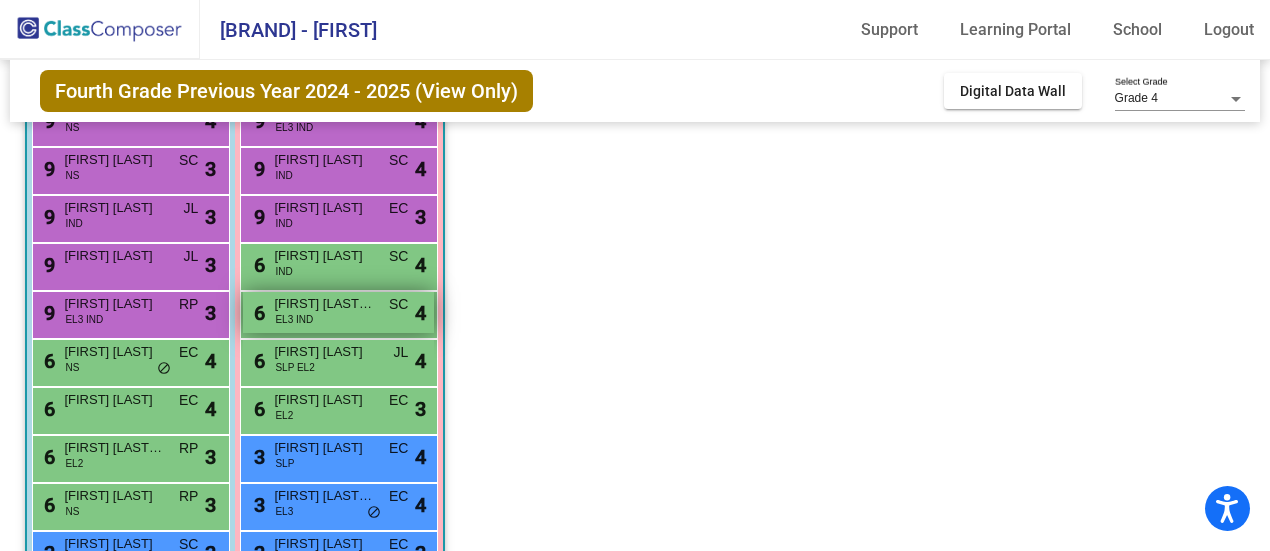 click on "6 Dayana Mineo Velazquez EL3 IND SC lock do_not_disturb_alt 4" at bounding box center (338, 312) 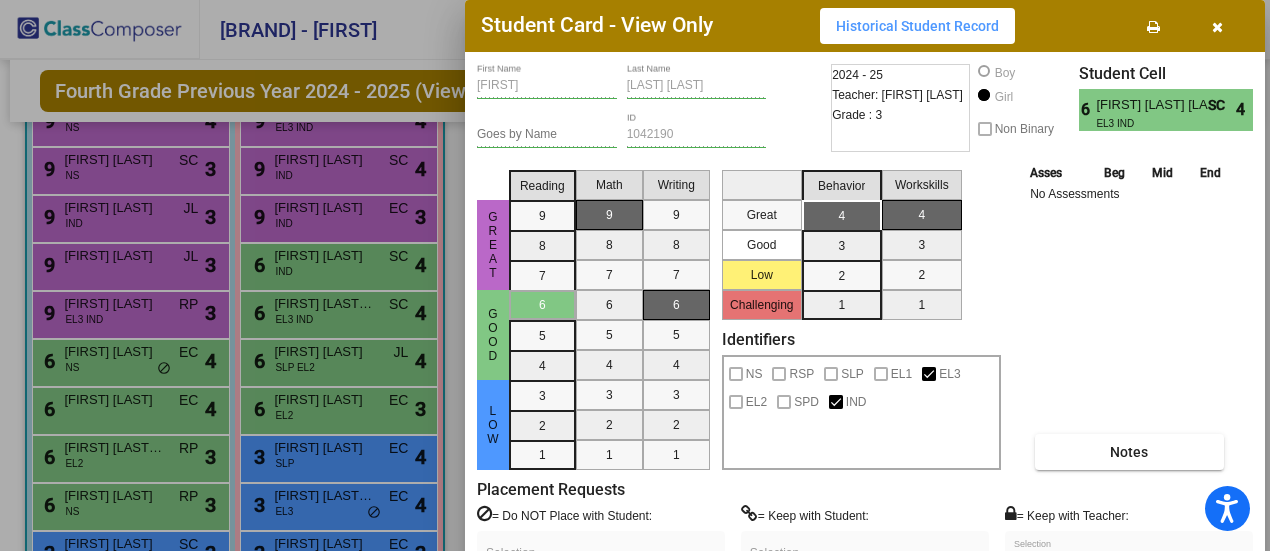 click at bounding box center [1217, 27] 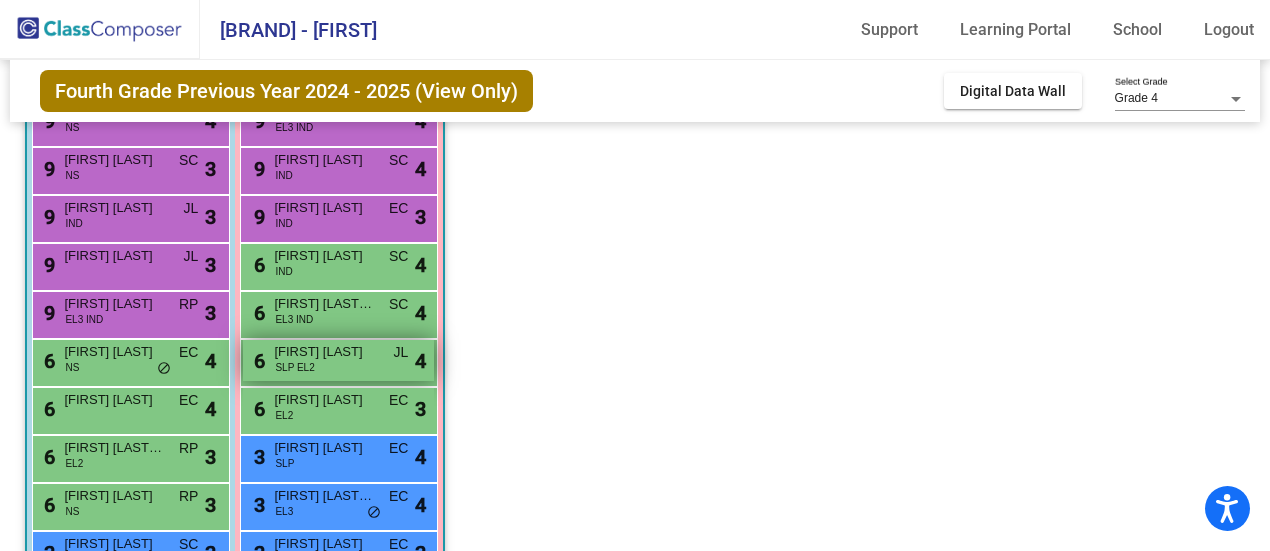click on "6 Kattaleya Quinonez SLP EL2 JL lock do_not_disturb_alt 4" at bounding box center [338, 360] 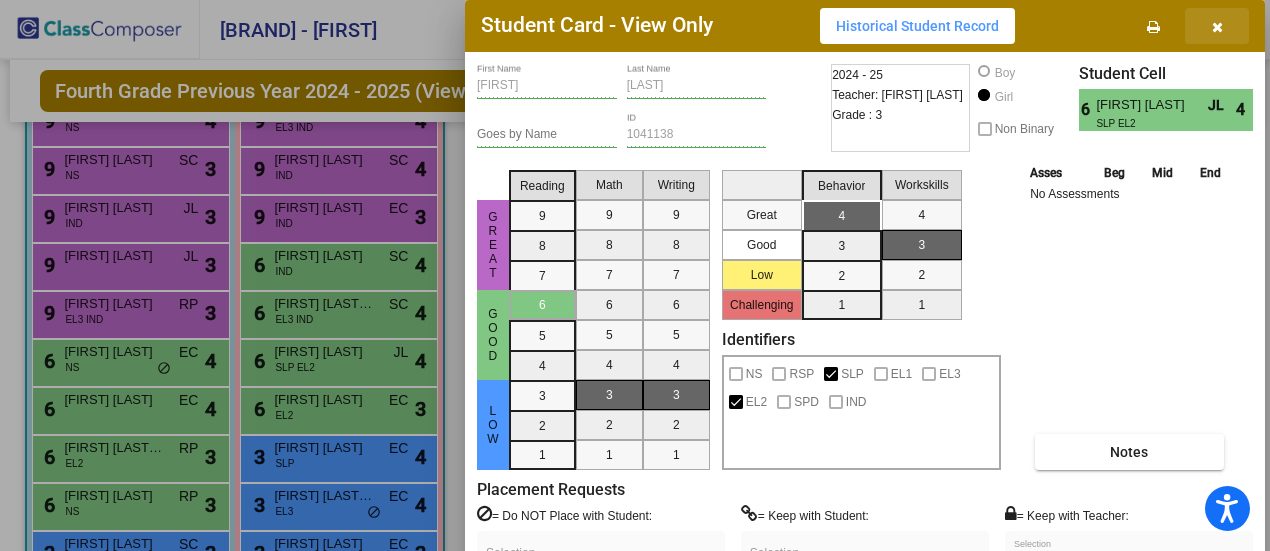 click at bounding box center [1217, 26] 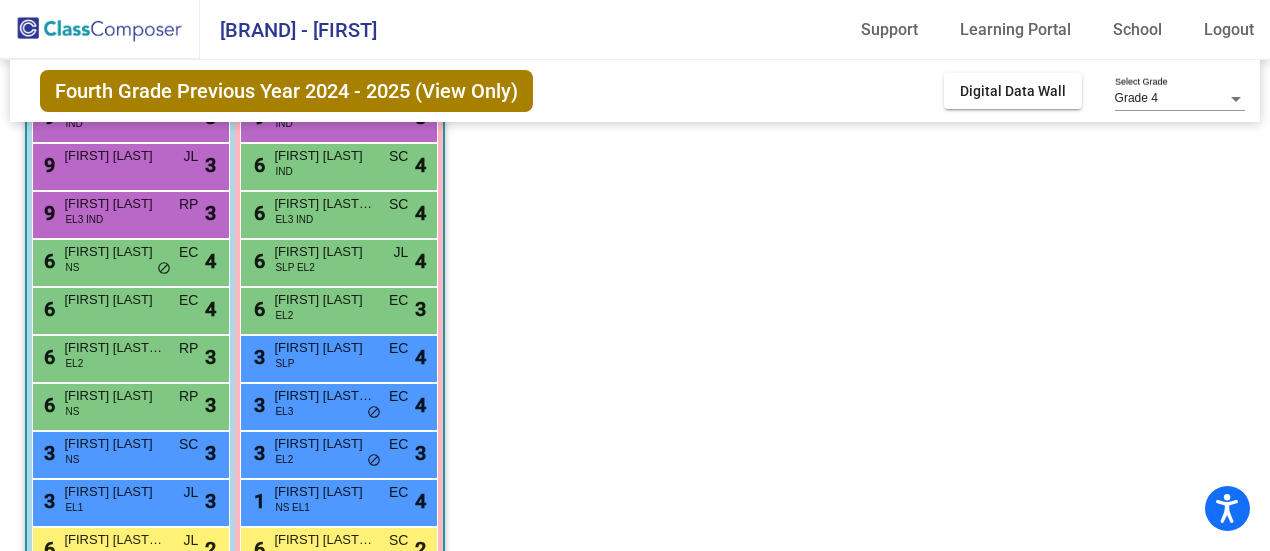 scroll, scrollTop: 469, scrollLeft: 0, axis: vertical 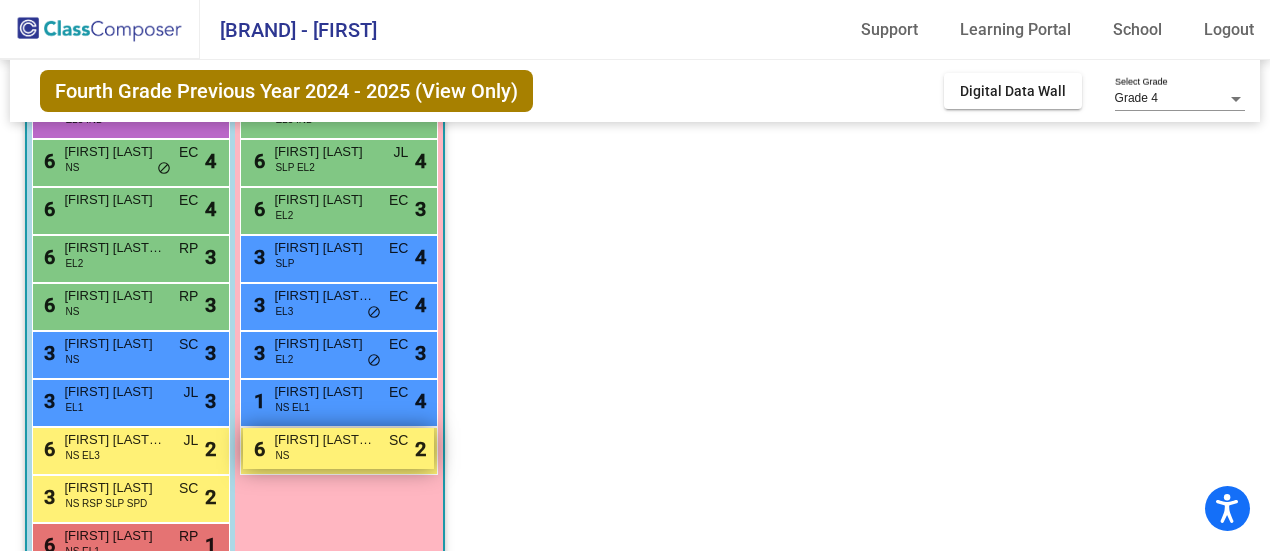 click on "6 Jessica Garcia-Palomares NS SC lock do_not_disturb_alt 2" at bounding box center [338, 448] 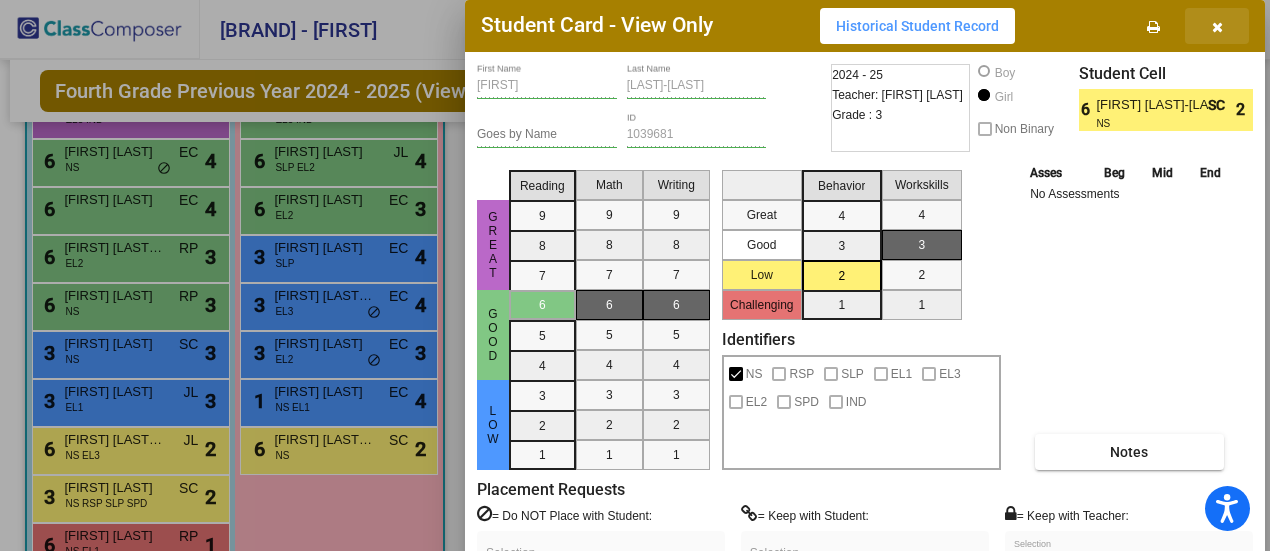 click at bounding box center (1217, 26) 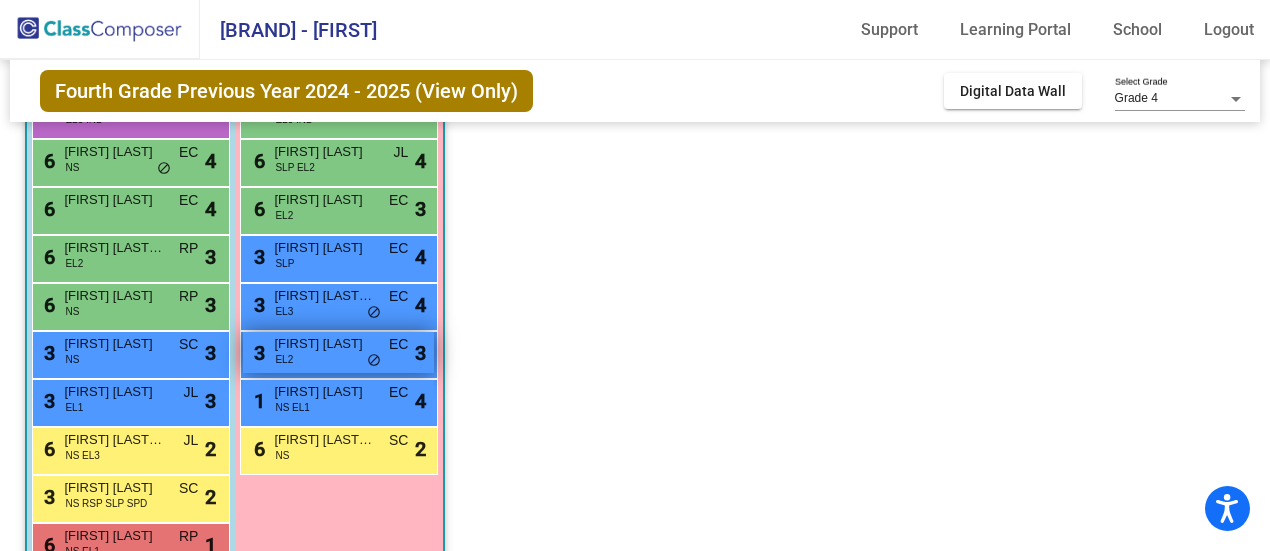 click on "3 Ivy Rodriguez EL2 EC lock do_not_disturb_alt 3" at bounding box center (338, 352) 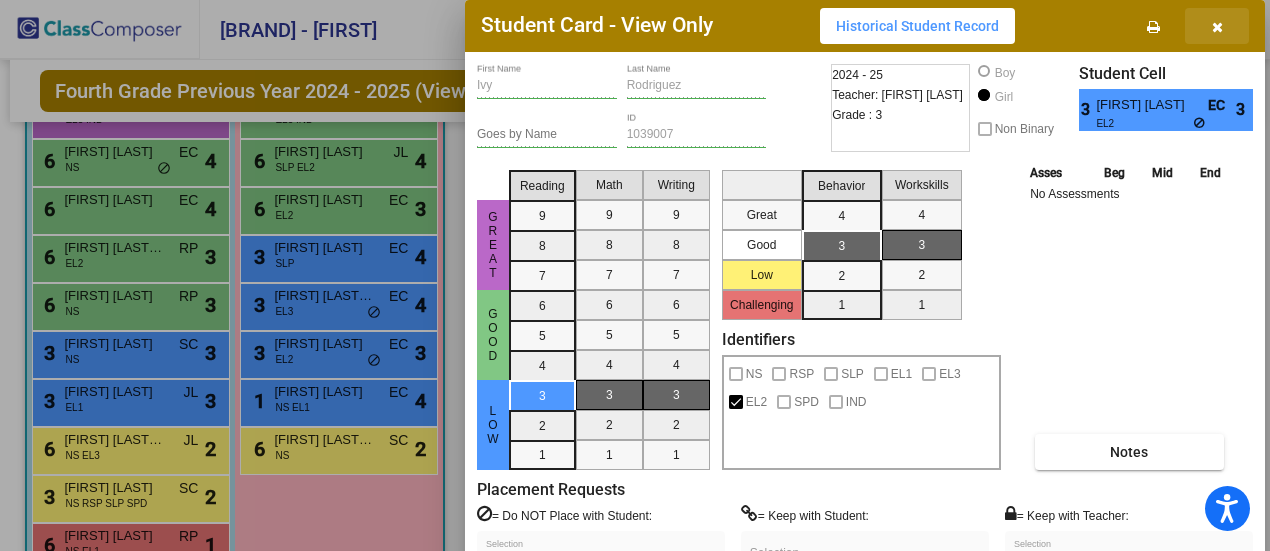click at bounding box center [1217, 26] 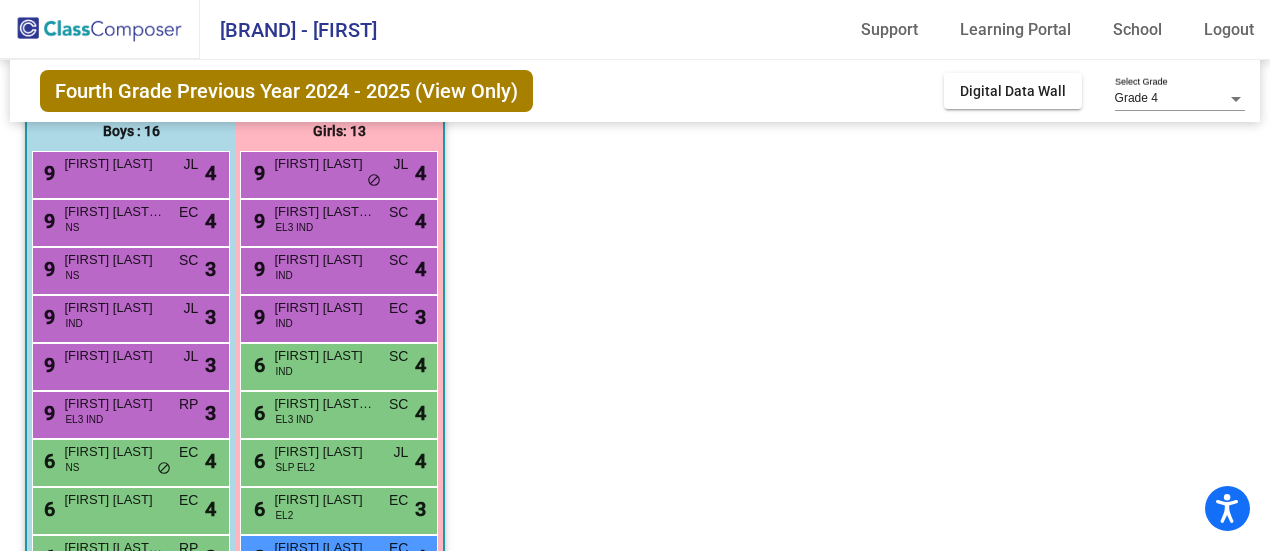 scroll, scrollTop: 0, scrollLeft: 0, axis: both 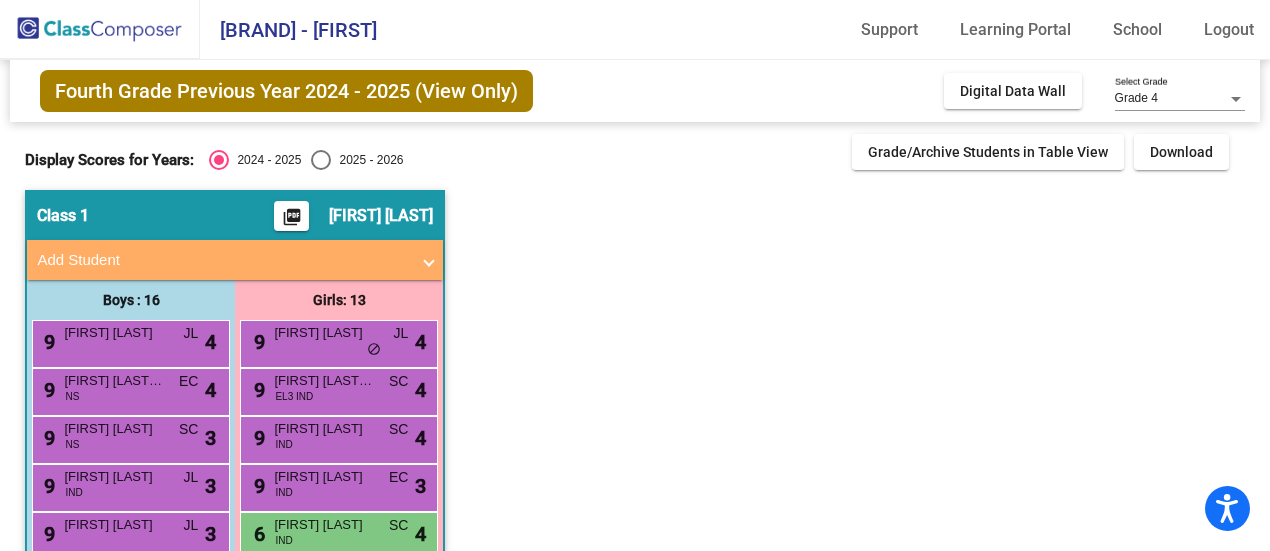 click on "2025 - 2026" at bounding box center (367, 160) 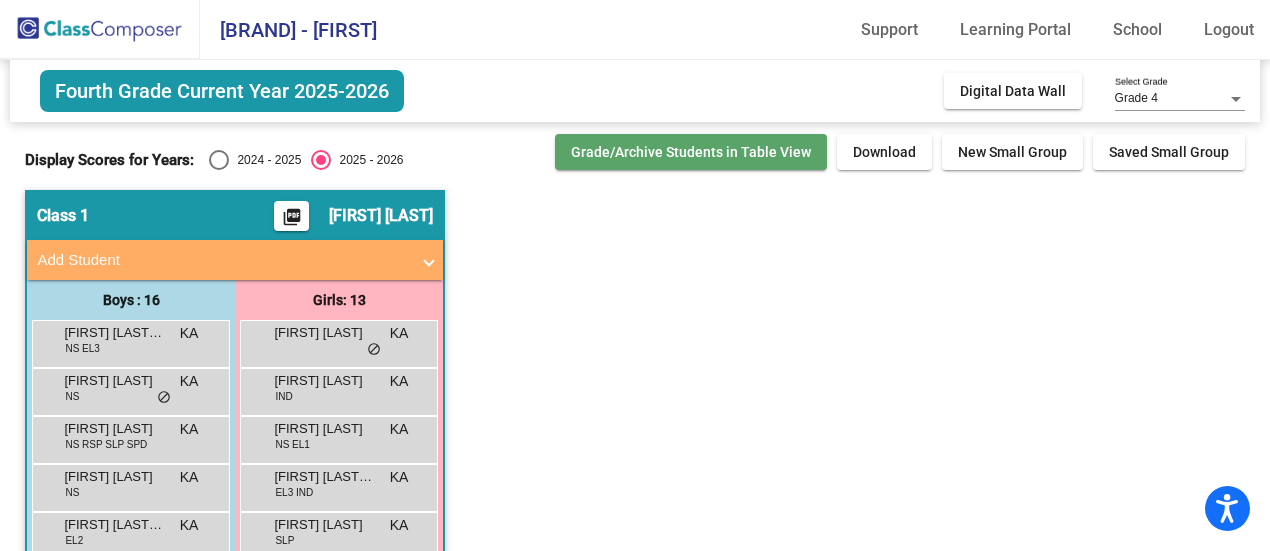 click on "Grade/Archive Students in Table View" 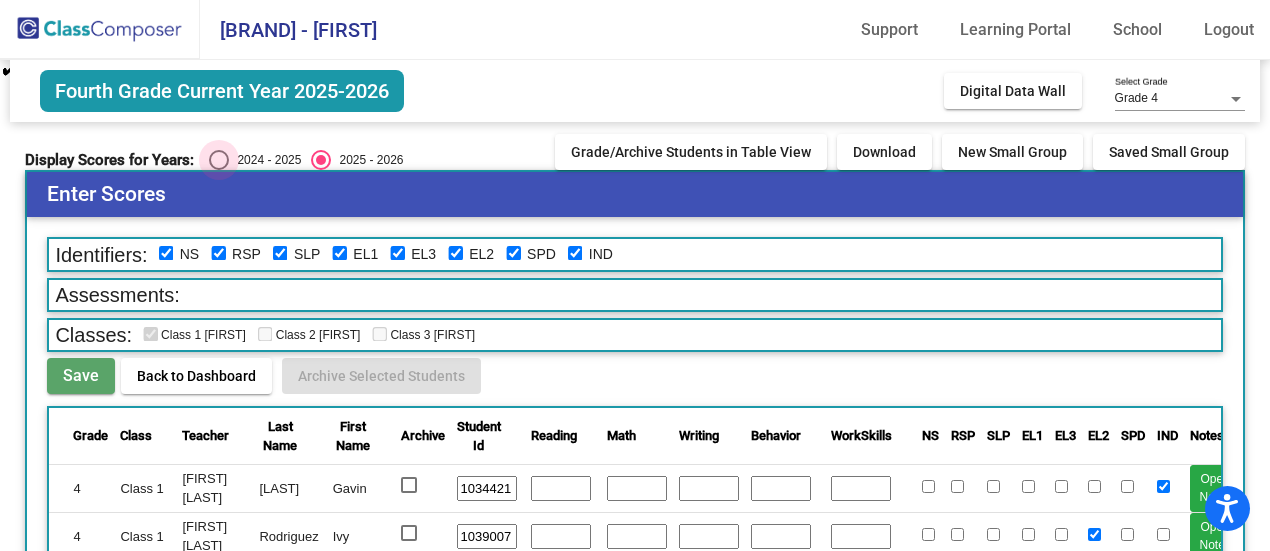 click on "2024 - 2025" at bounding box center [265, 160] 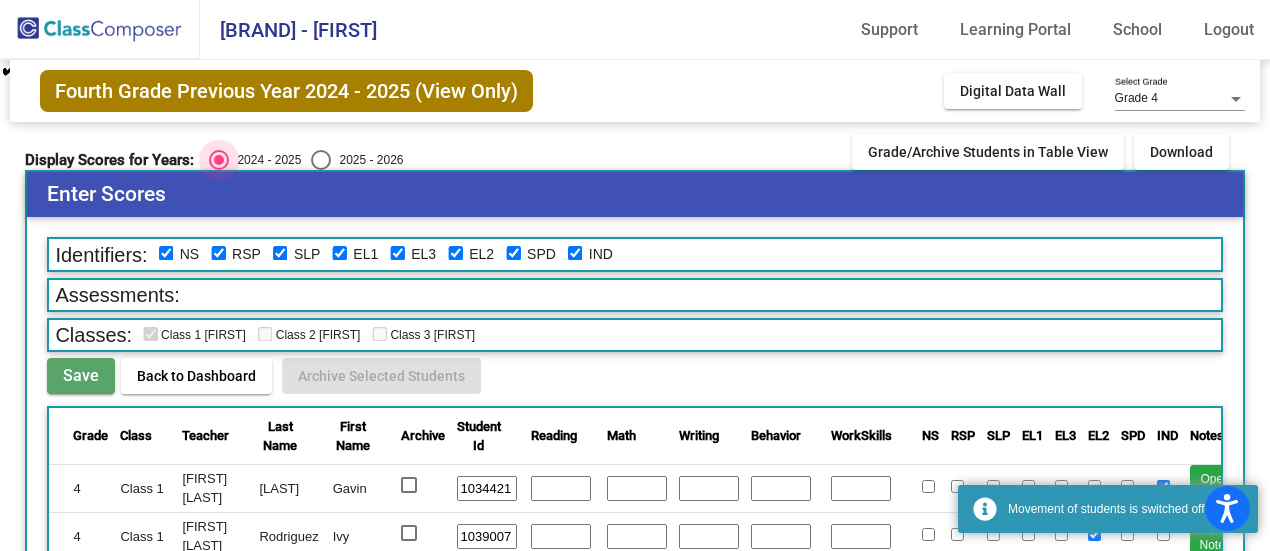 click at bounding box center [219, 160] 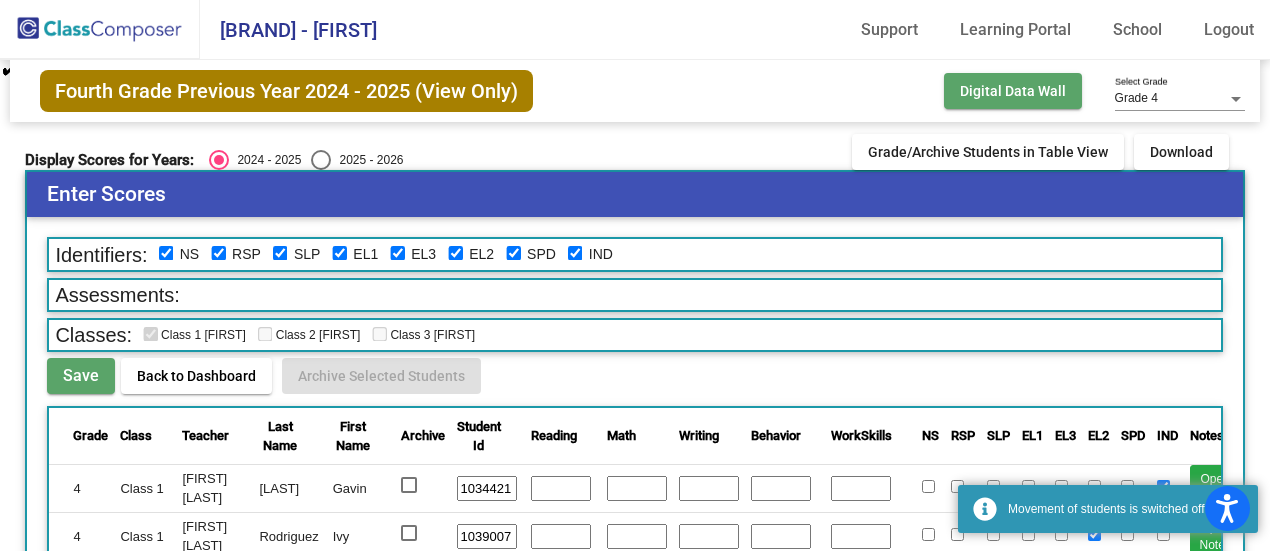 click on "Digital Data Wall" 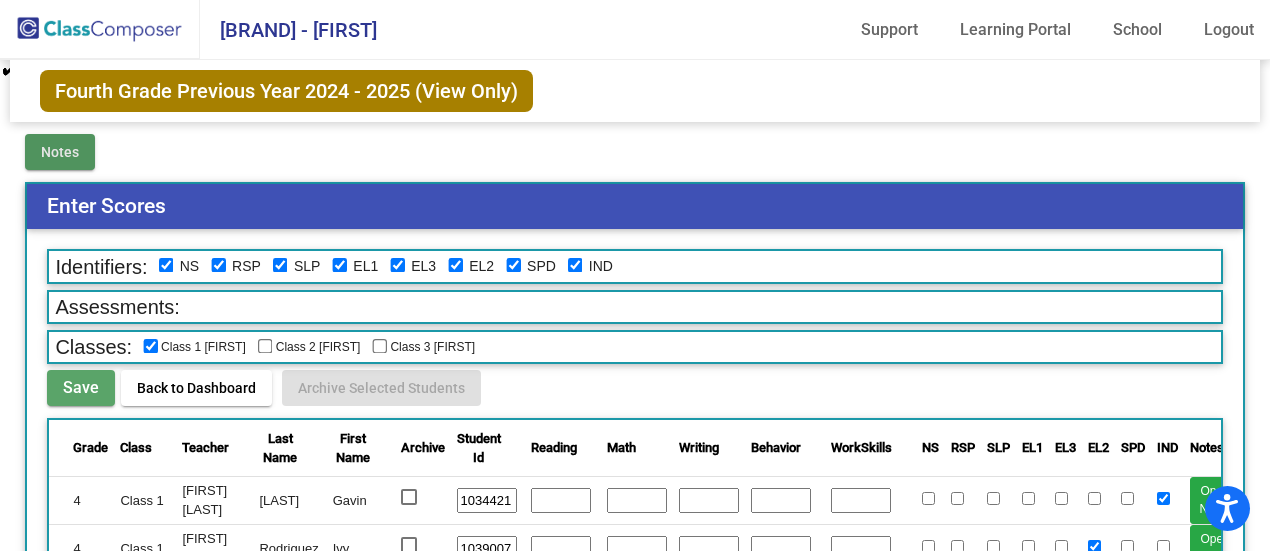 click on "Notes" 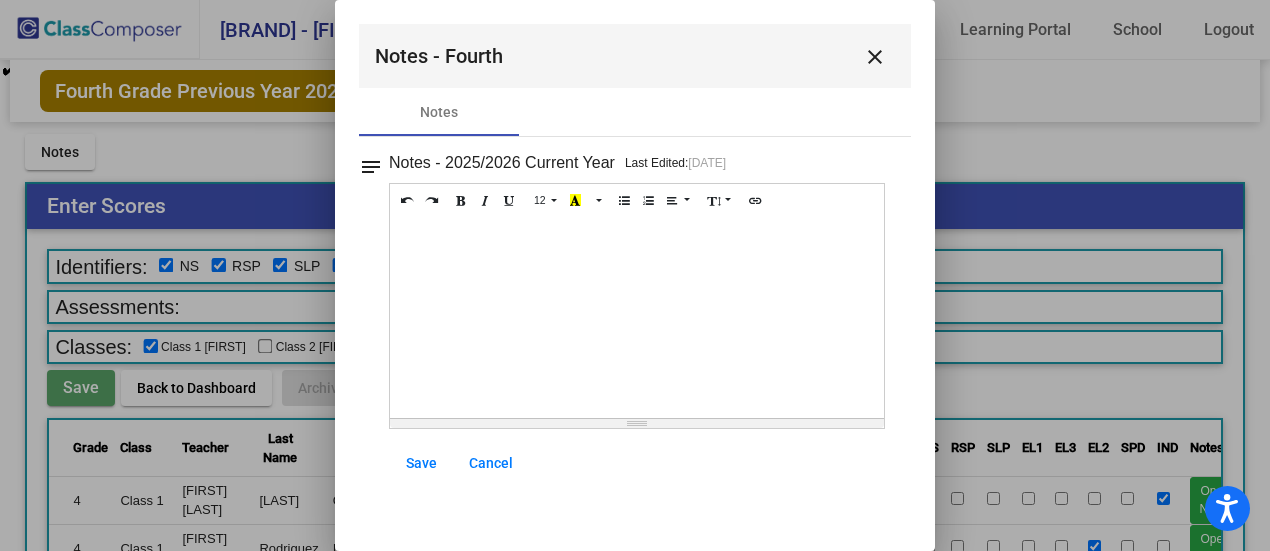 click at bounding box center (635, 275) 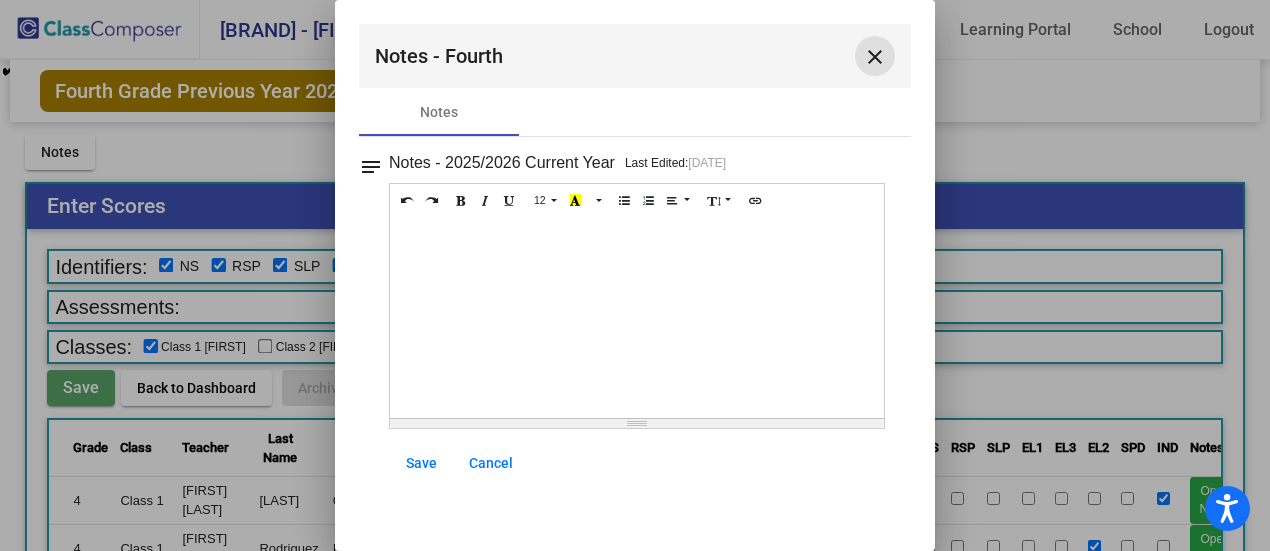 click on "close" at bounding box center [875, 57] 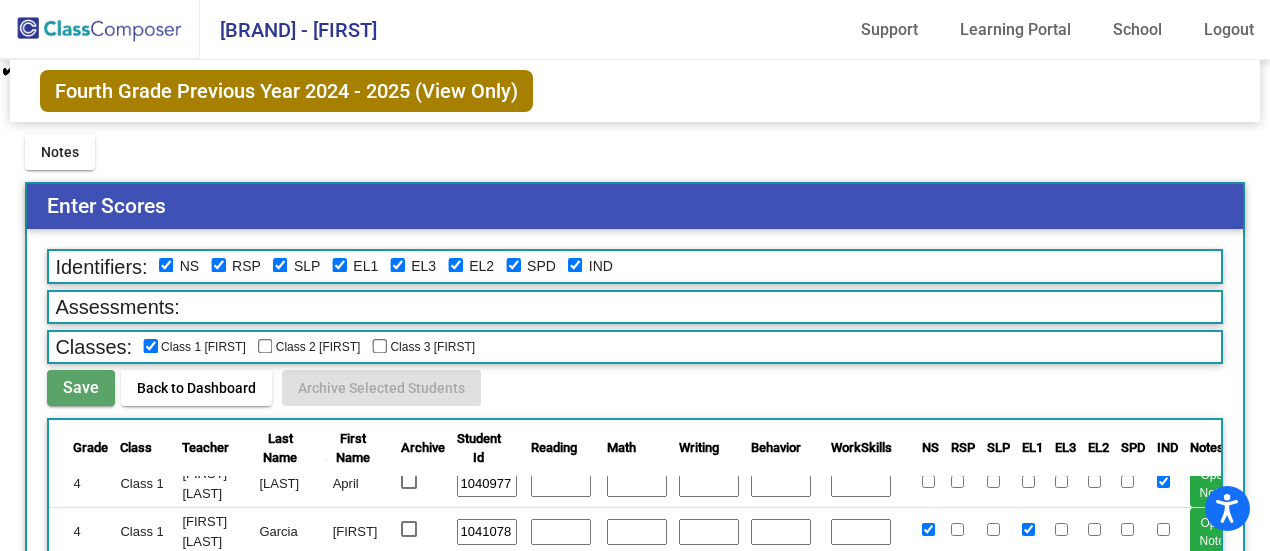 scroll, scrollTop: 1062, scrollLeft: 0, axis: vertical 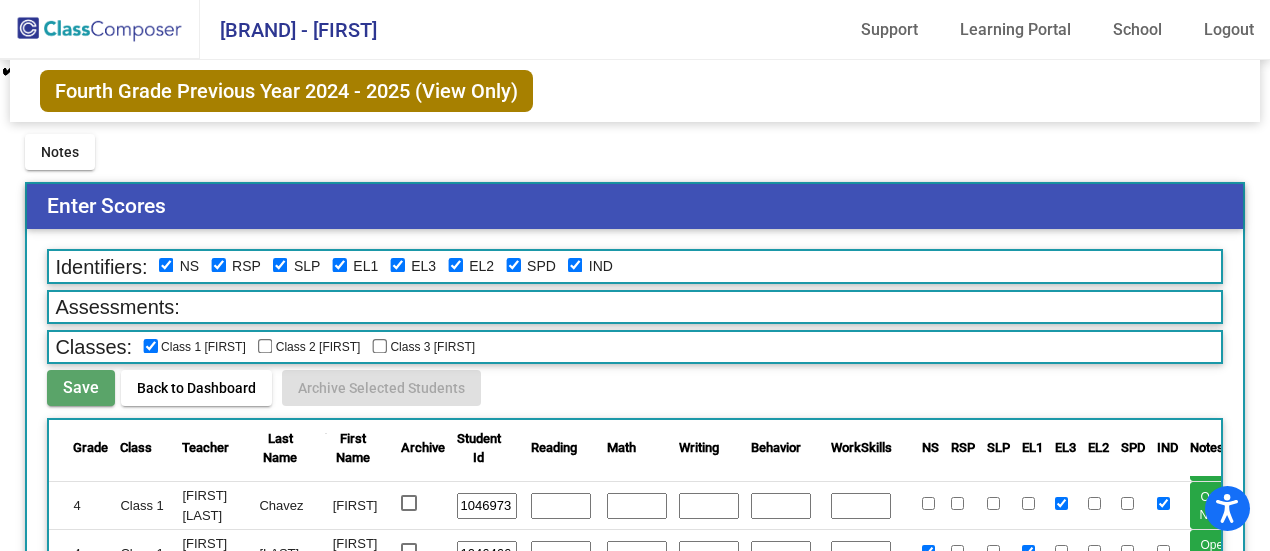 click on "IND" 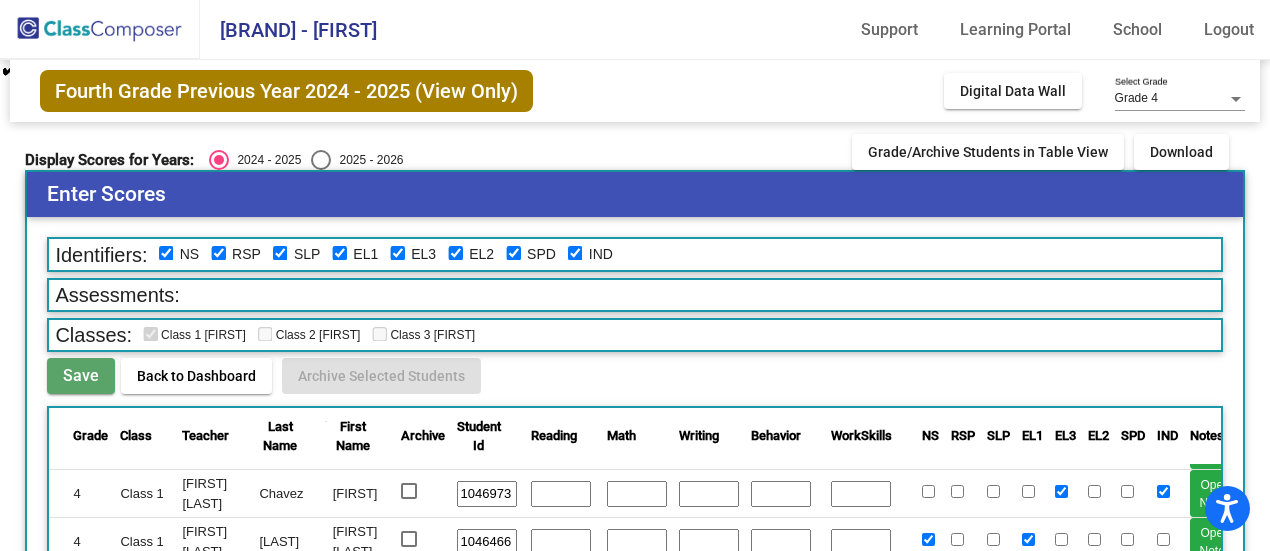 click 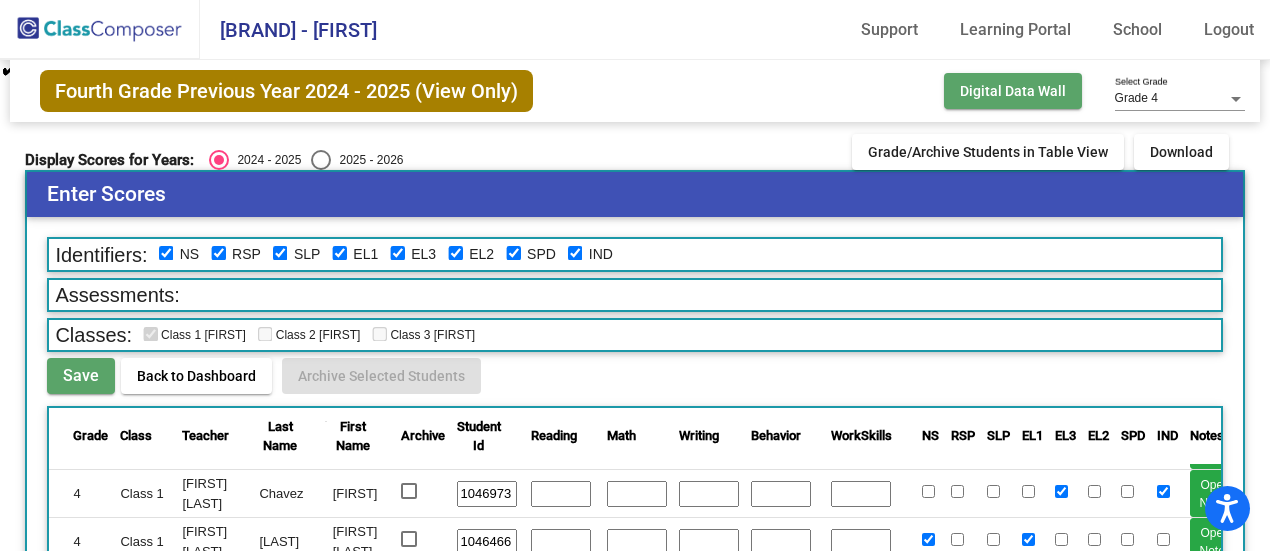 click on "Digital Data Wall" 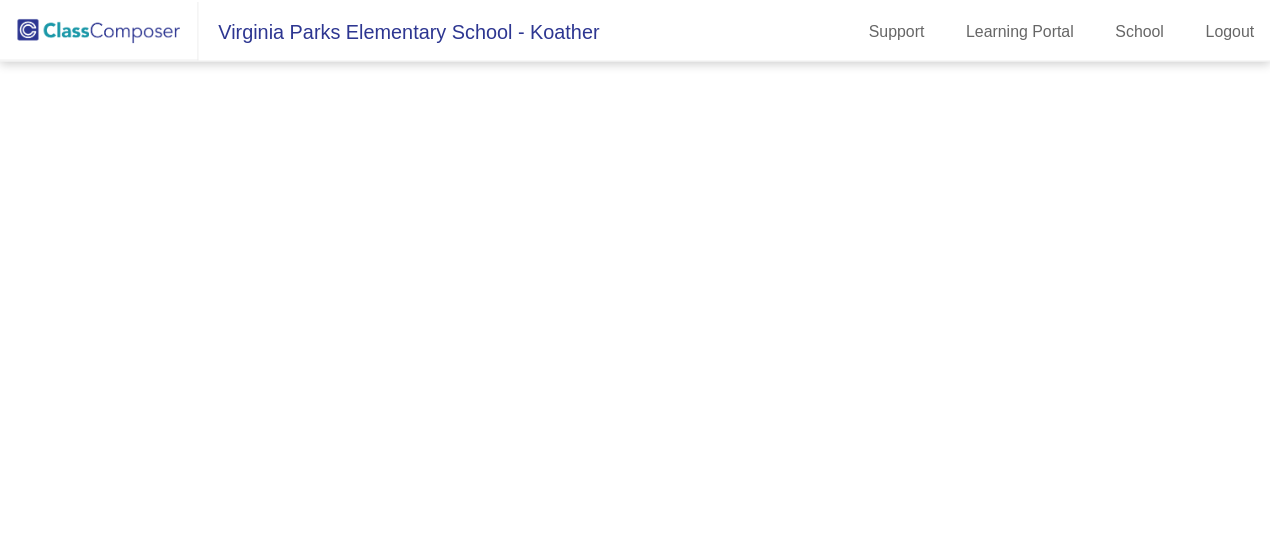scroll, scrollTop: 0, scrollLeft: 0, axis: both 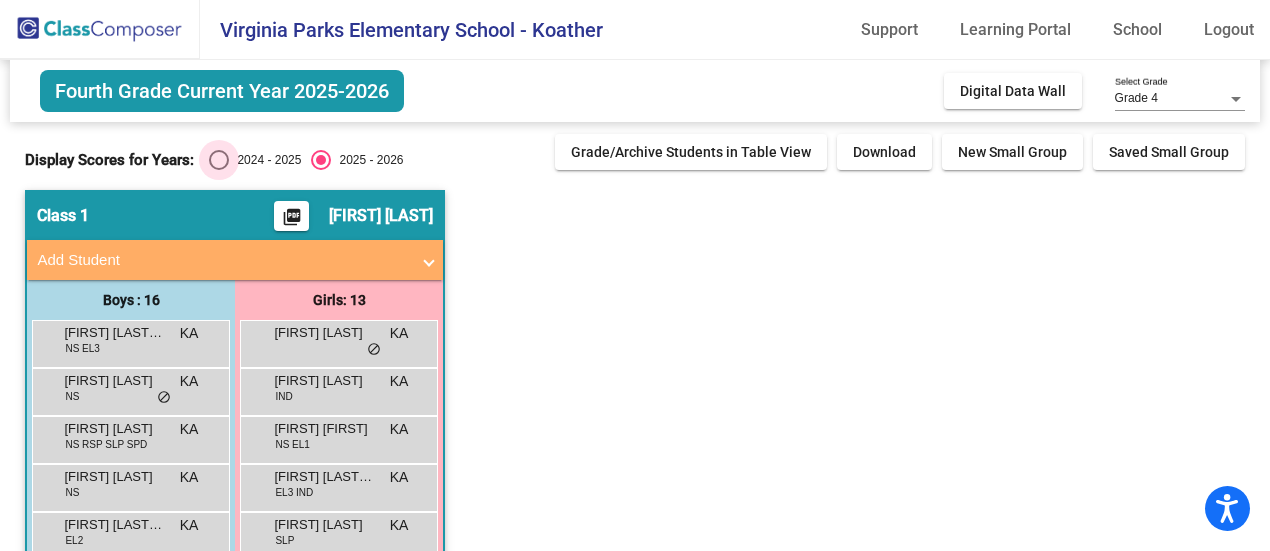 click at bounding box center (219, 160) 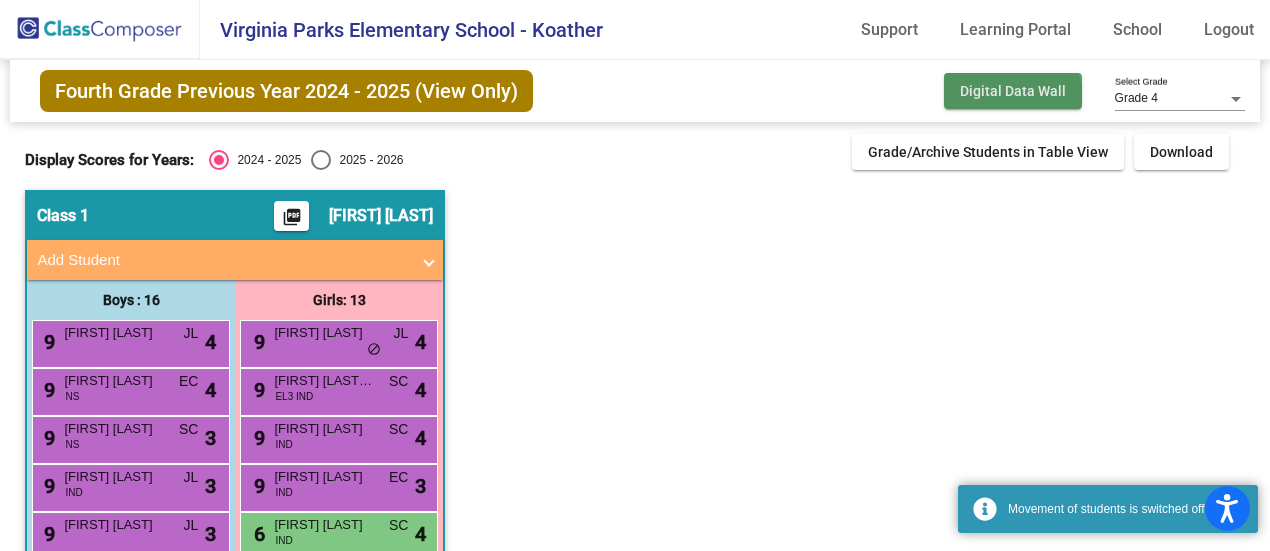 click on "Digital Data Wall" 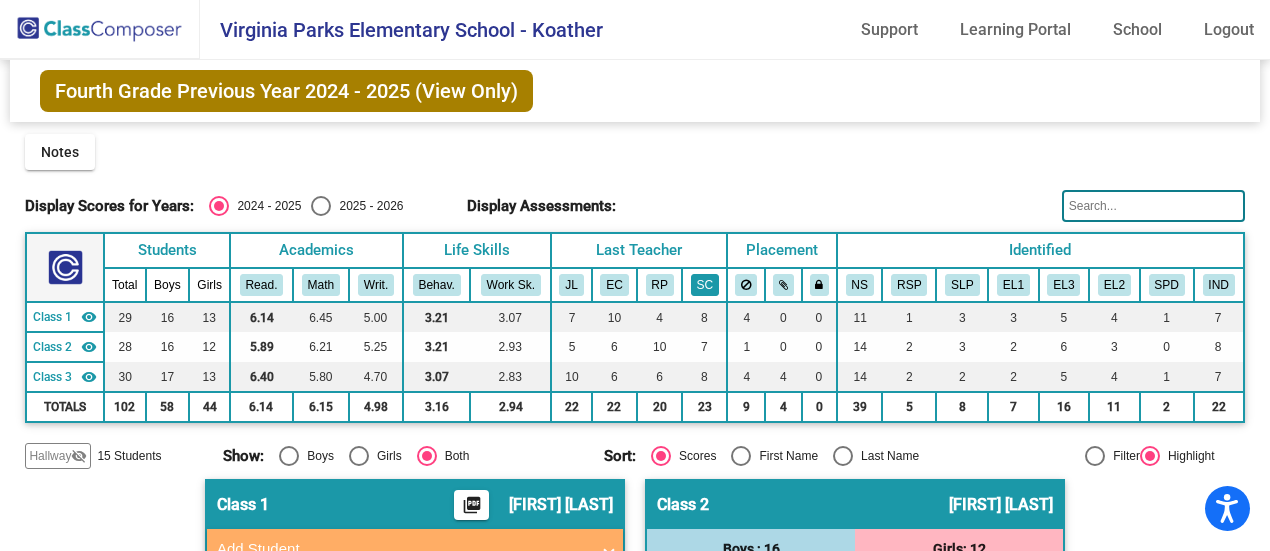 click on "SC" 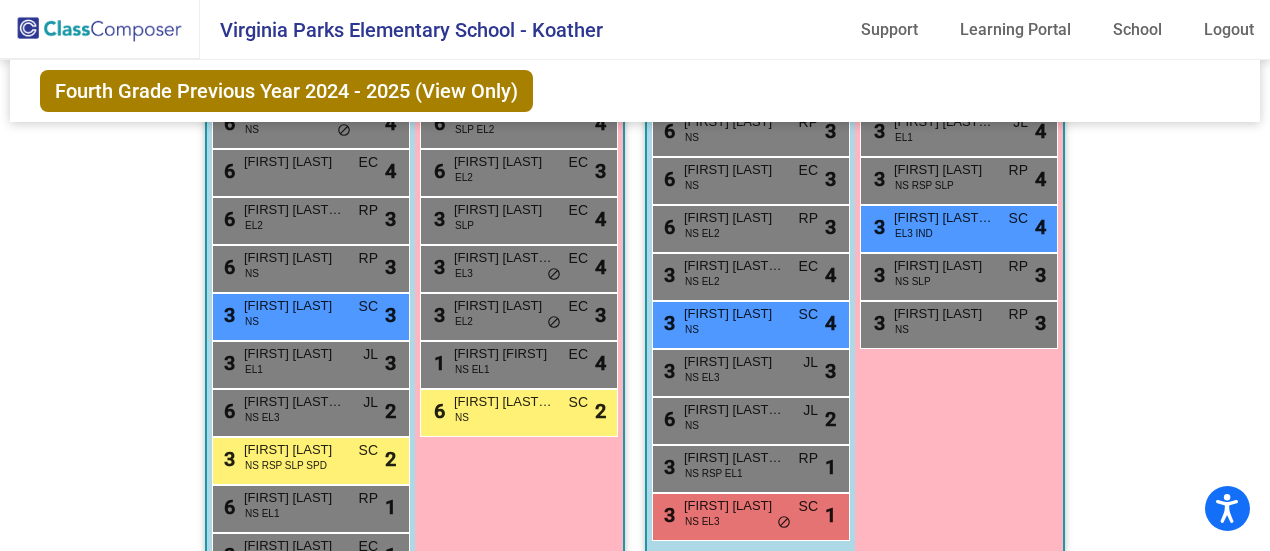scroll, scrollTop: 896, scrollLeft: 0, axis: vertical 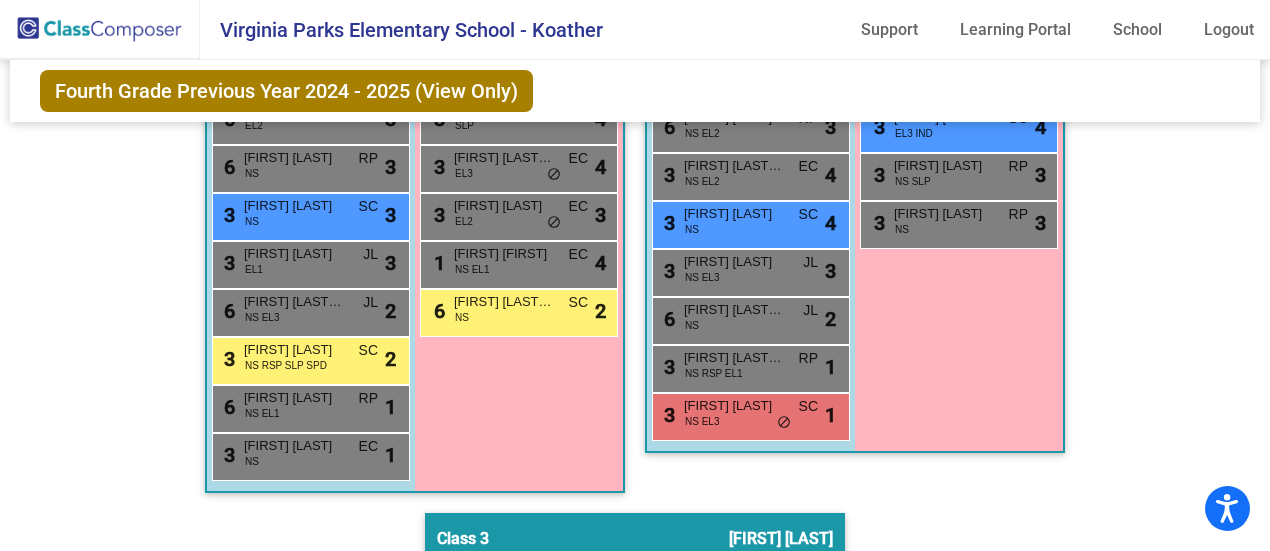 type 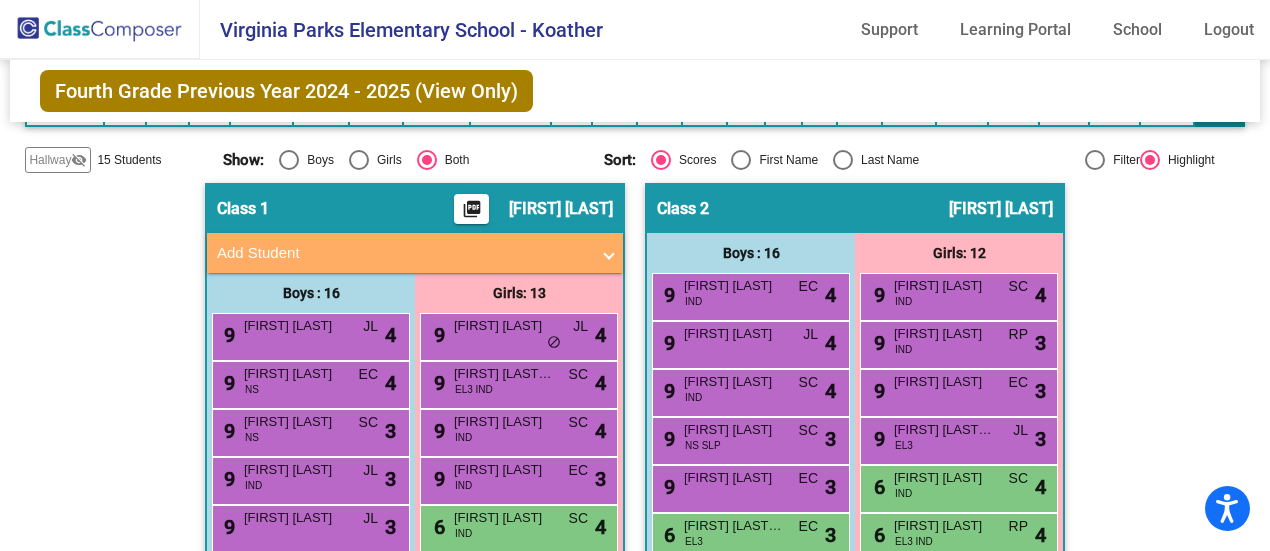 scroll, scrollTop: 0, scrollLeft: 0, axis: both 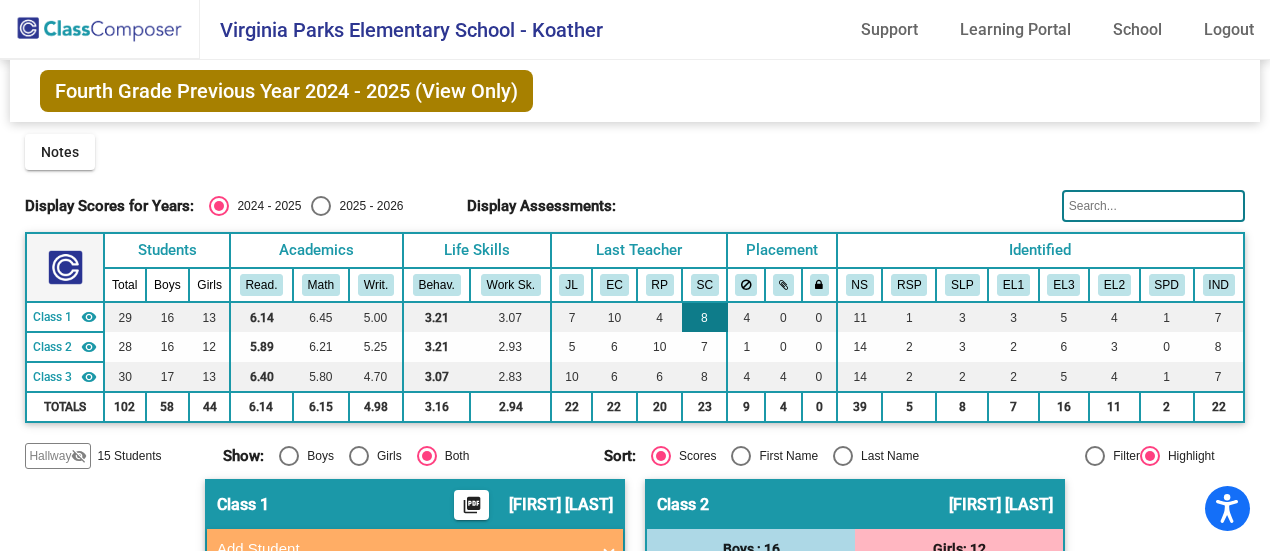 drag, startPoint x: 698, startPoint y: 288, endPoint x: 696, endPoint y: 302, distance: 14.142136 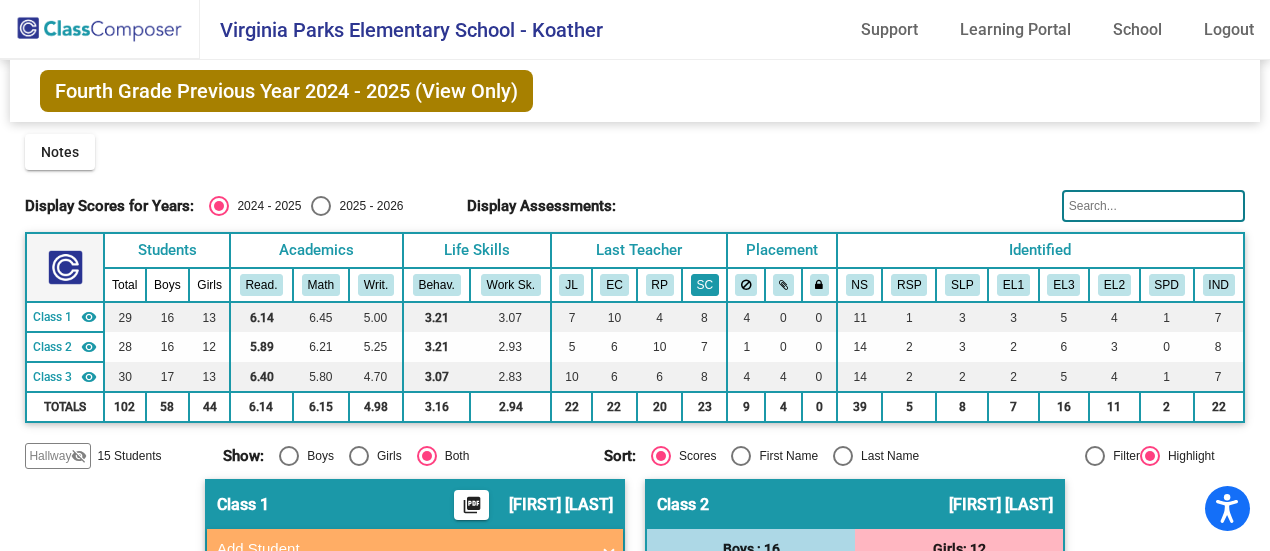click on "SC" 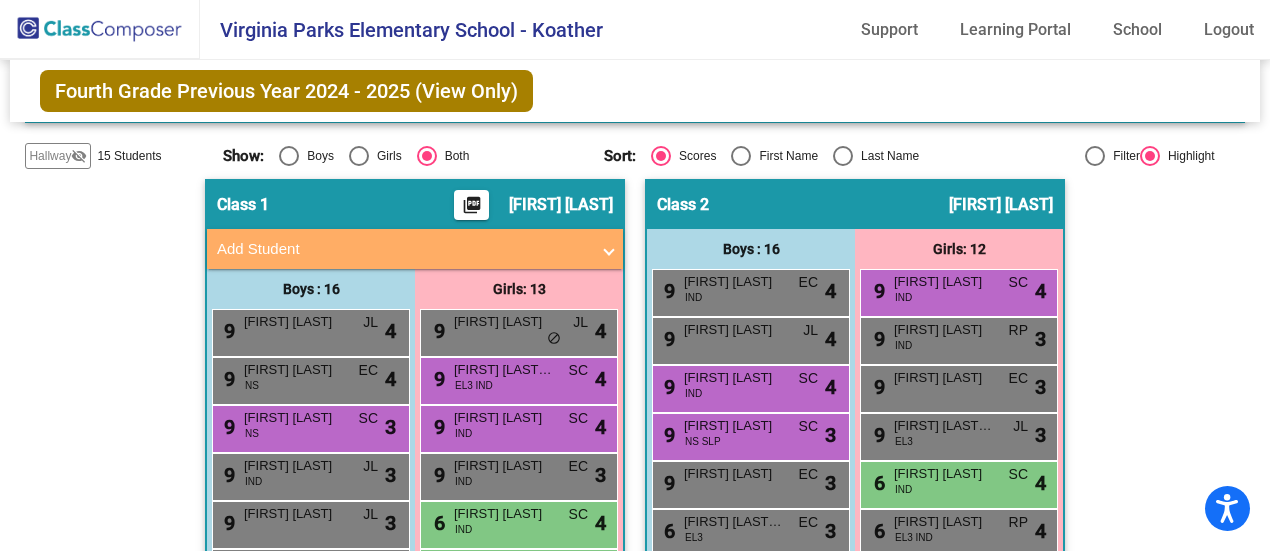 scroll, scrollTop: 400, scrollLeft: 0, axis: vertical 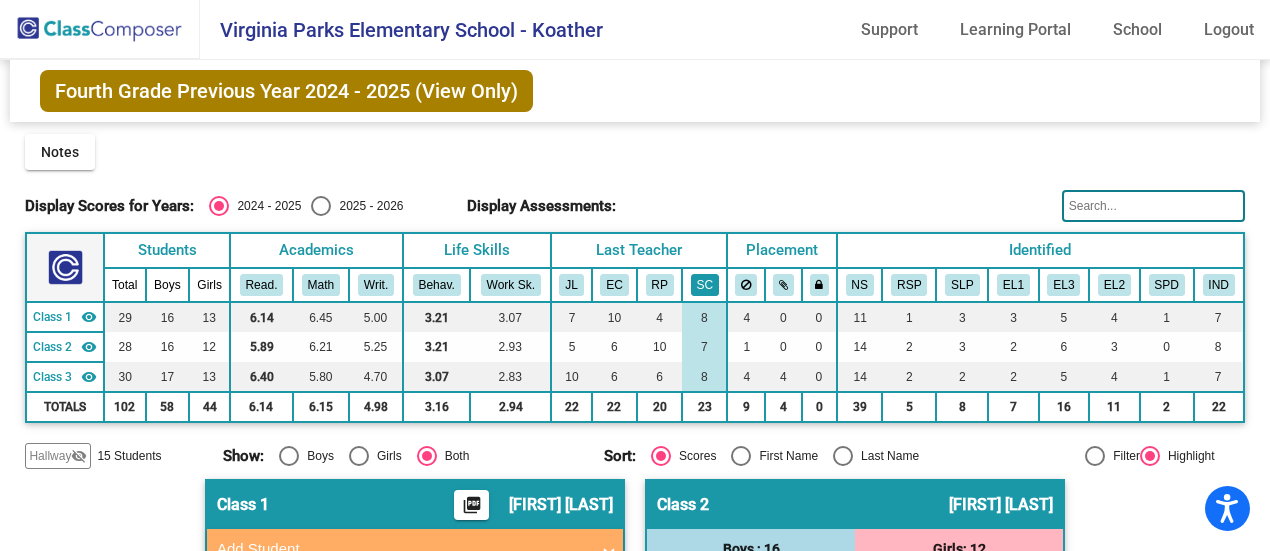 click on "SC" 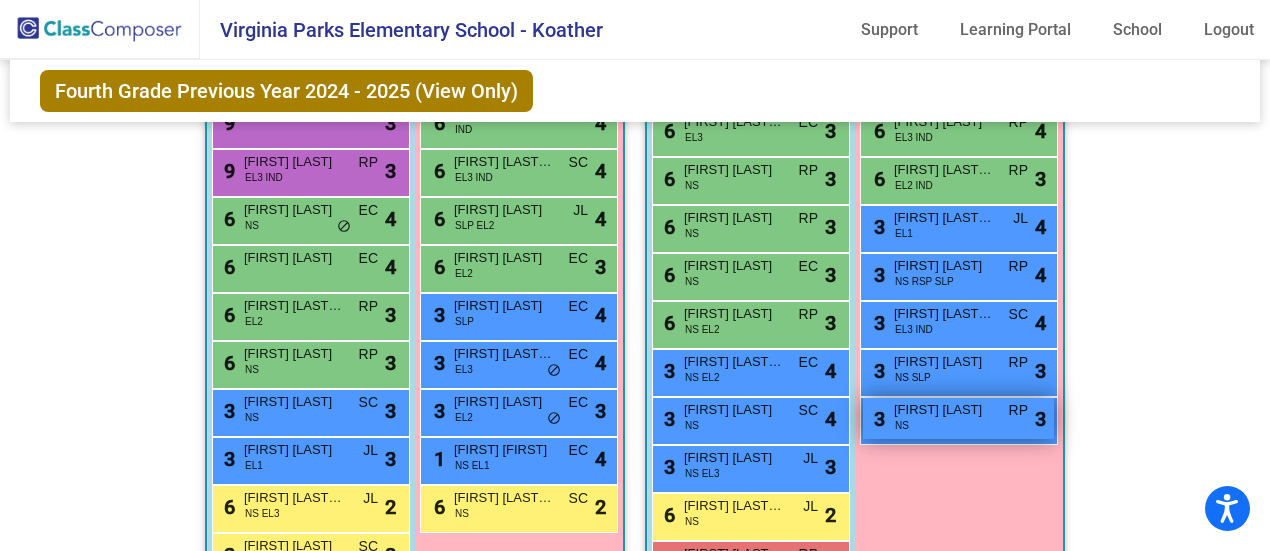 scroll, scrollTop: 800, scrollLeft: 0, axis: vertical 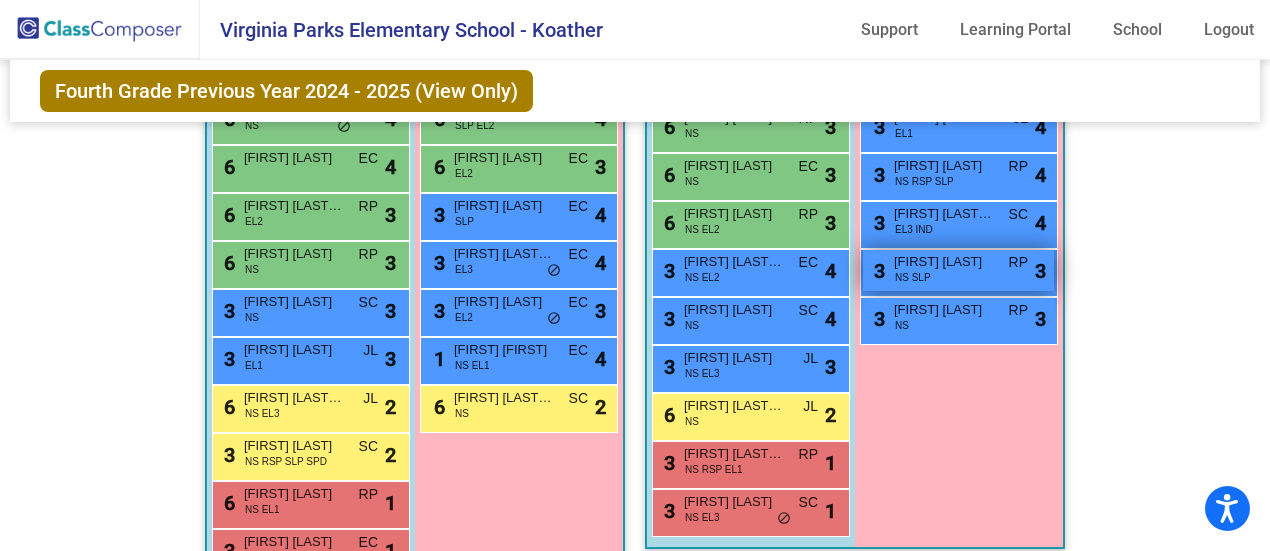 click on "Gabriella Serna" at bounding box center [944, 262] 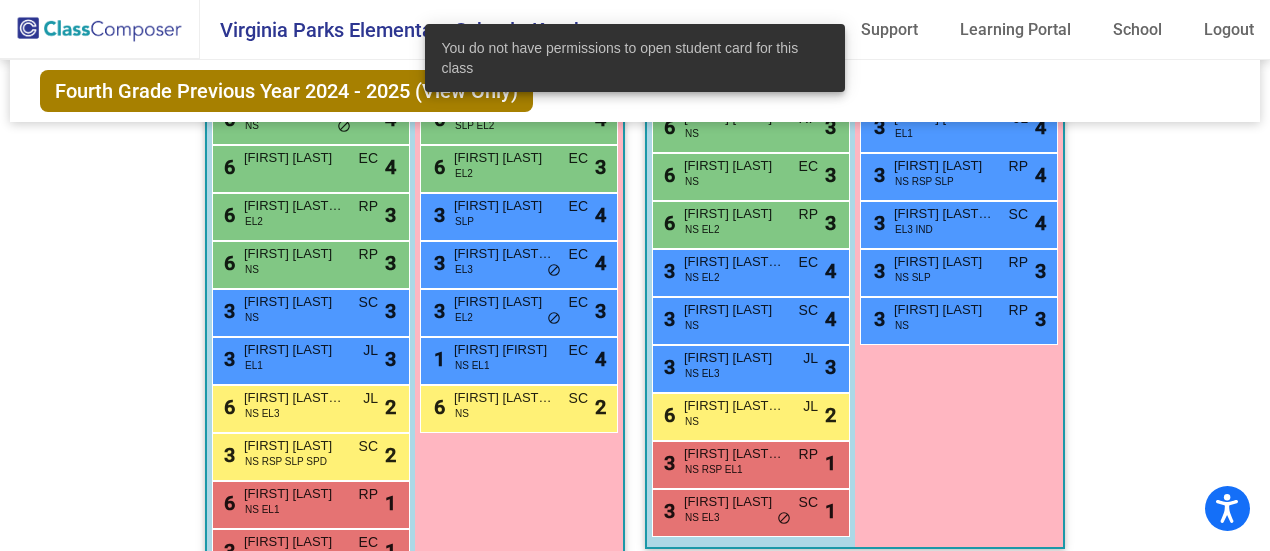 click on "Hallway   - Hallway Class  picture_as_pdf  Add Student  First Name Last Name Student Id  (Recommended)   Boy   Girl   Non Binary Add Close  Boys : 9  Carlos Nava lock do_not_disturb_alt Gabriel Lizotte lock do_not_disturb_alt Hunter Manuel-Johnson lock do_not_disturb_alt Jace Merrill lock do_not_disturb_alt Jackson Beckhart lock do_not_disturb_alt Juan Garcia Gonzalez lock do_not_disturb_alt Julian Oropeza lock do_not_disturb_alt Karmelo Stallworth lock do_not_disturb_alt Sayed Ulfat lock do_not_disturb_alt Girls: 6 Ariana Meza lock do_not_disturb_alt Chara Nguyen lock do_not_disturb_alt Kaviona Garrett lock do_not_disturb_alt Maicie Leatherman Murphy lock do_not_disturb_alt Mia Rose Chitsena lock do_not_disturb_alt Simarjot Kaur lock do_not_disturb_alt Class 1    picture_as_pdf Koather Alfareh  Add Student  First Name Last Name Student Id  (Recommended)   Boy   Girl   Non Binary Add Close  Boys : 16  9 Jayceon Barrera JL lock do_not_disturb_alt 4 9 Nikolai Maga Andrea NS EC lock do_not_disturb_alt 4 9" 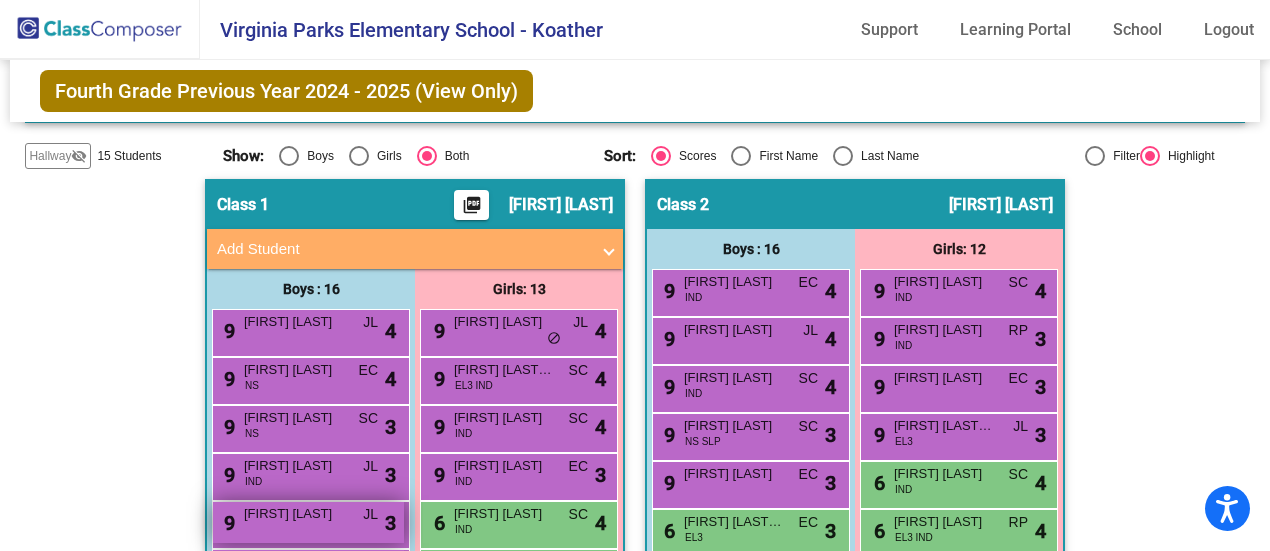 scroll, scrollTop: 400, scrollLeft: 0, axis: vertical 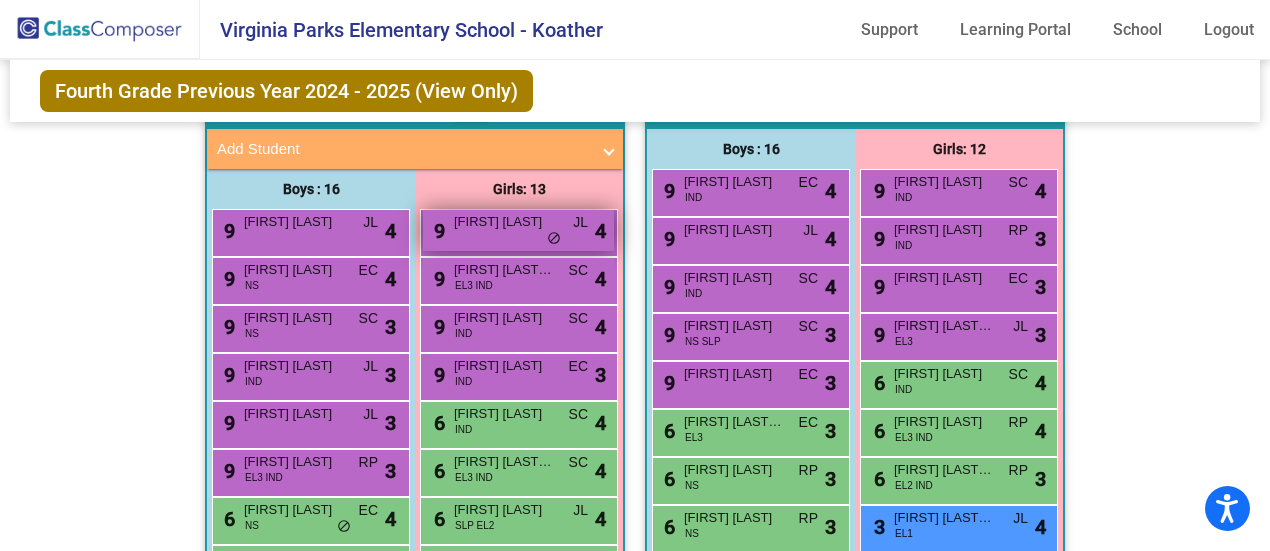 click on "Alexa Garcia" at bounding box center [504, 222] 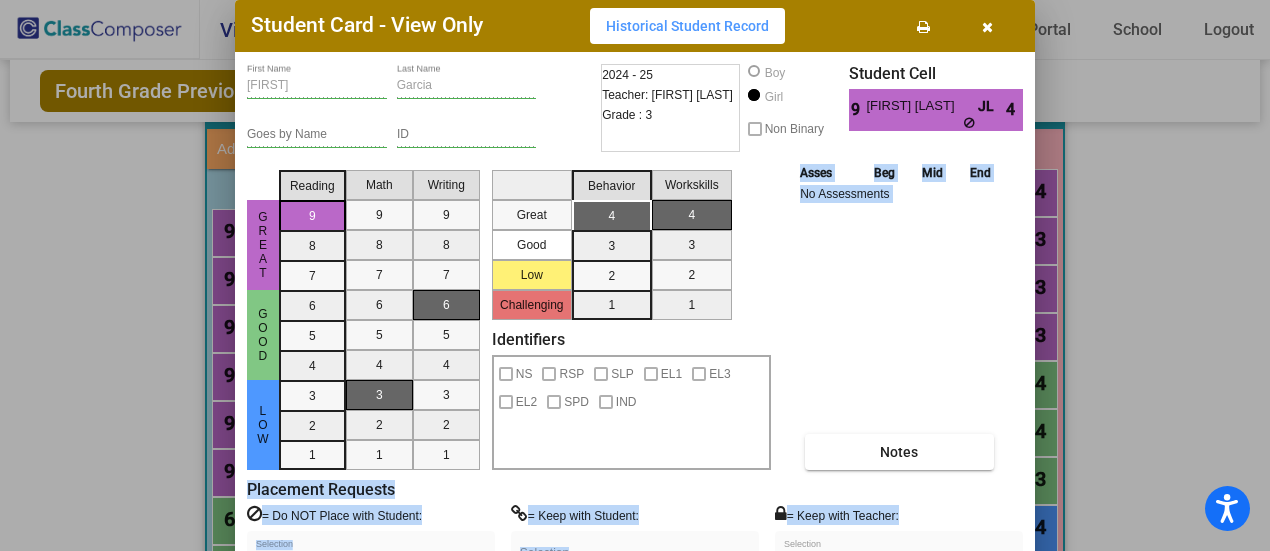 drag, startPoint x: 891, startPoint y: 306, endPoint x: 727, endPoint y: 552, distance: 295.6552 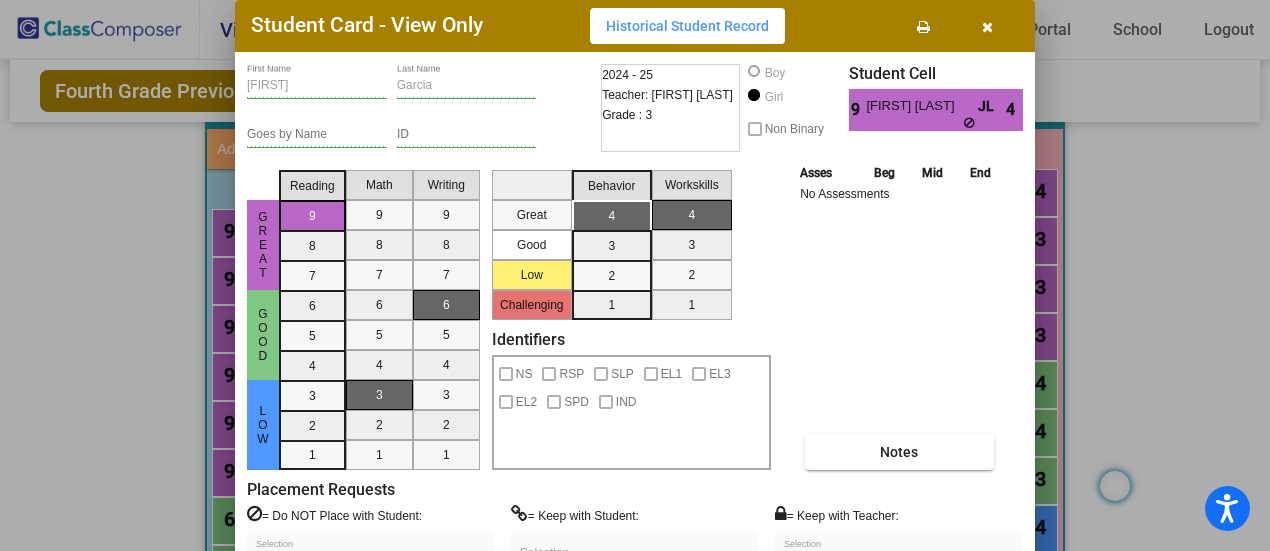 click on "Kamilah Miranda Selection" at bounding box center [371, 553] 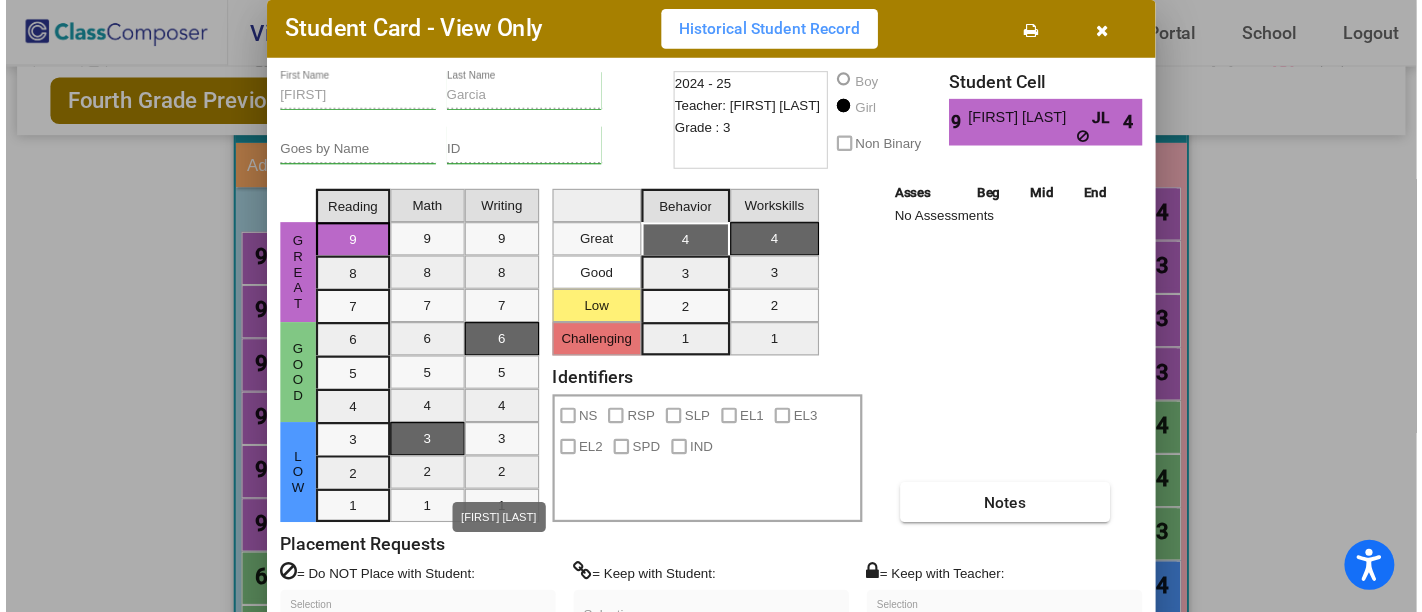 scroll, scrollTop: 0, scrollLeft: 0, axis: both 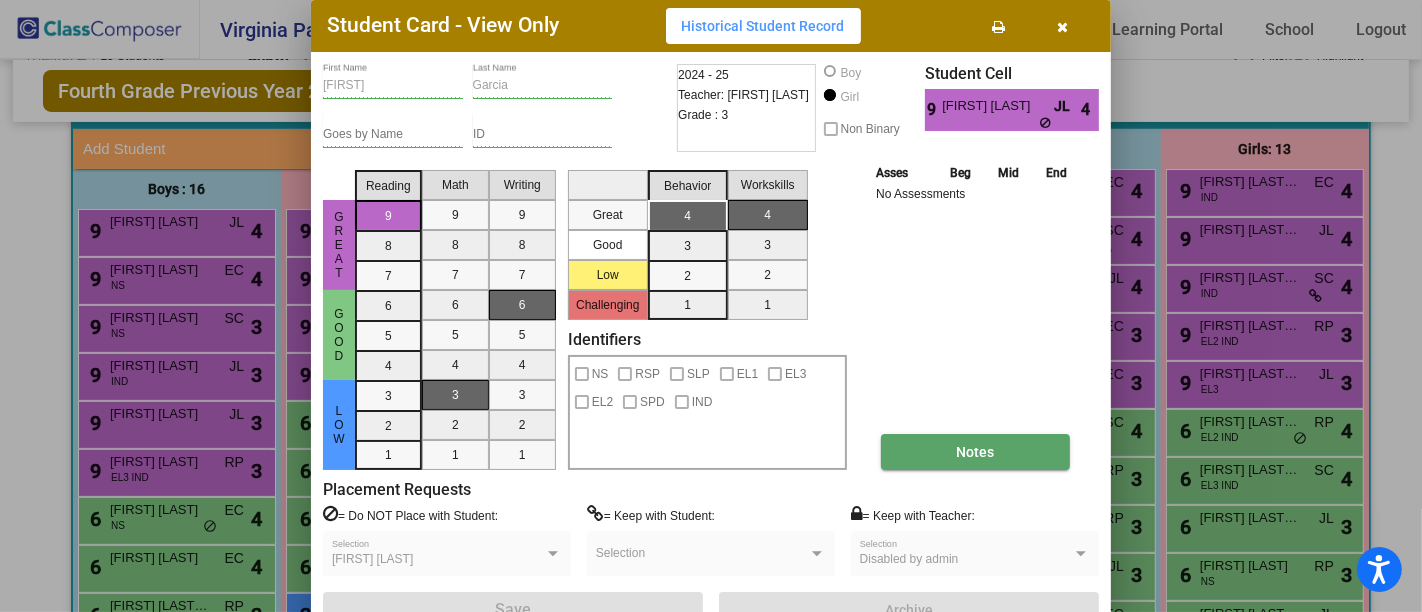click on "Notes" at bounding box center [975, 452] 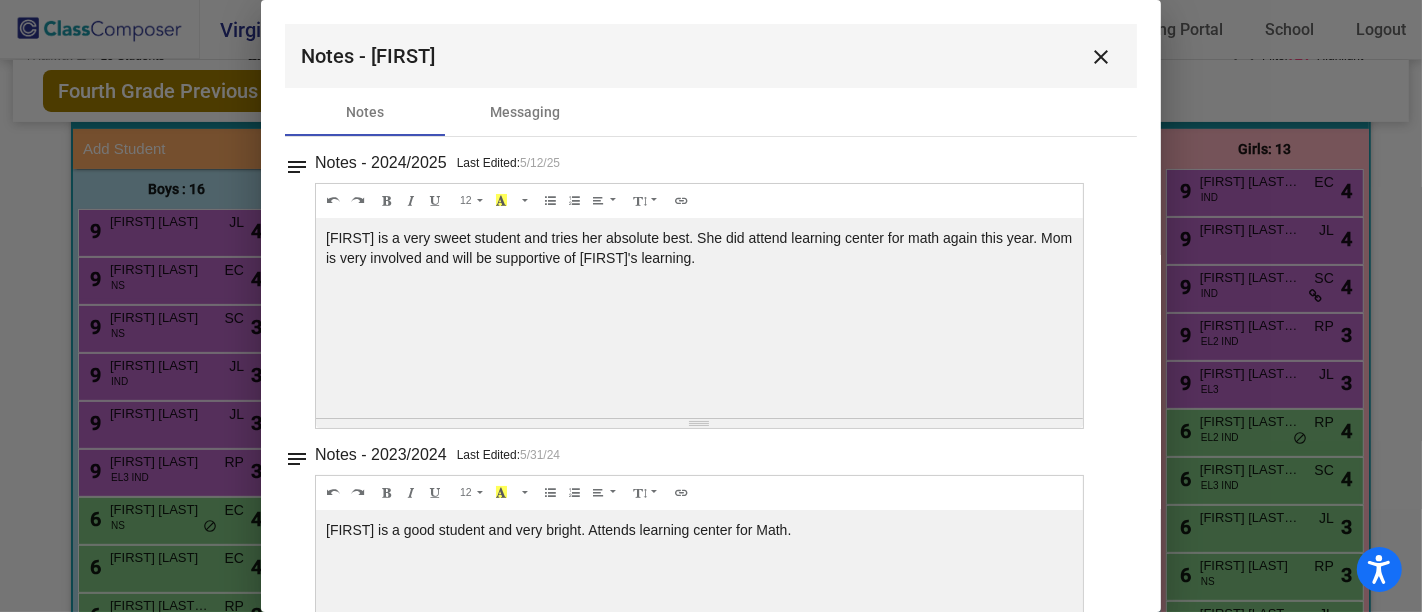 click on "close" at bounding box center (1101, 57) 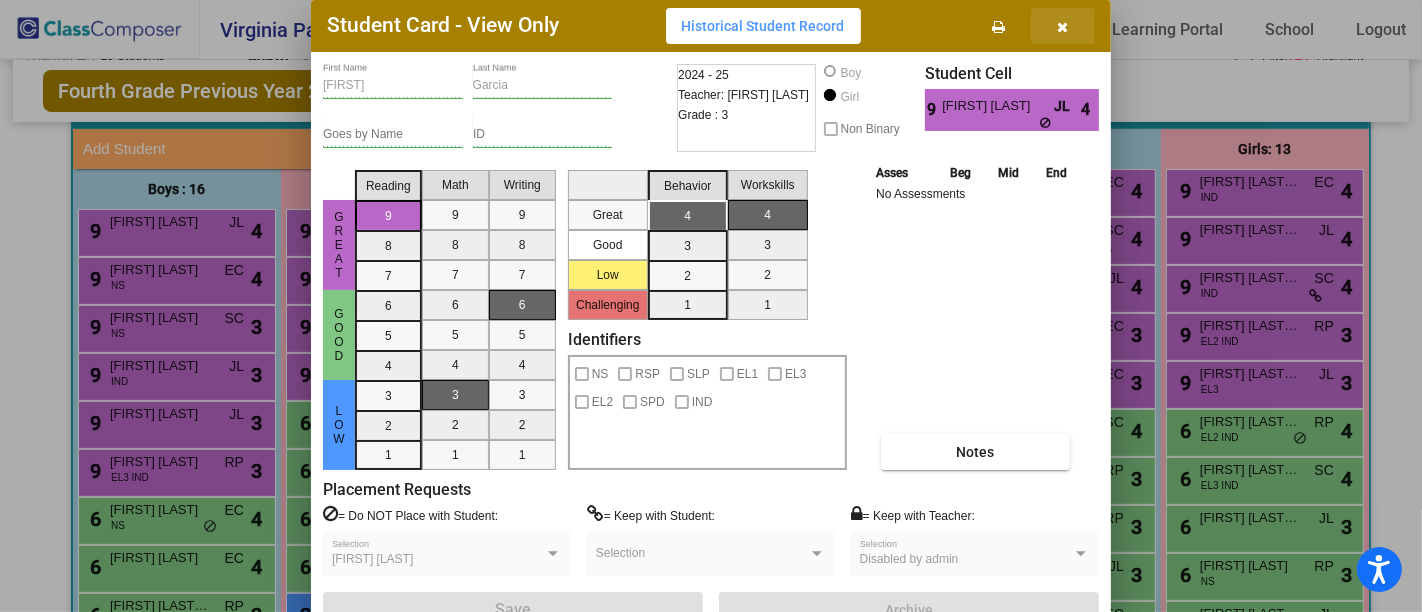 click at bounding box center (1063, 27) 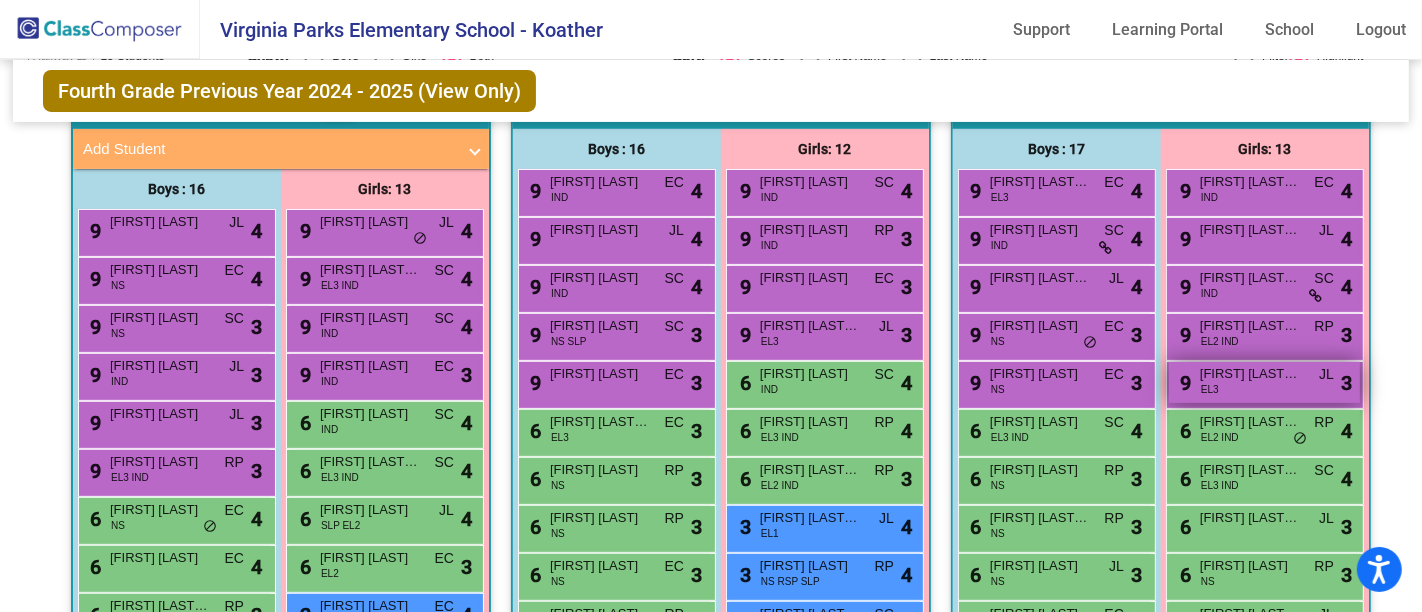 scroll, scrollTop: 288, scrollLeft: 0, axis: vertical 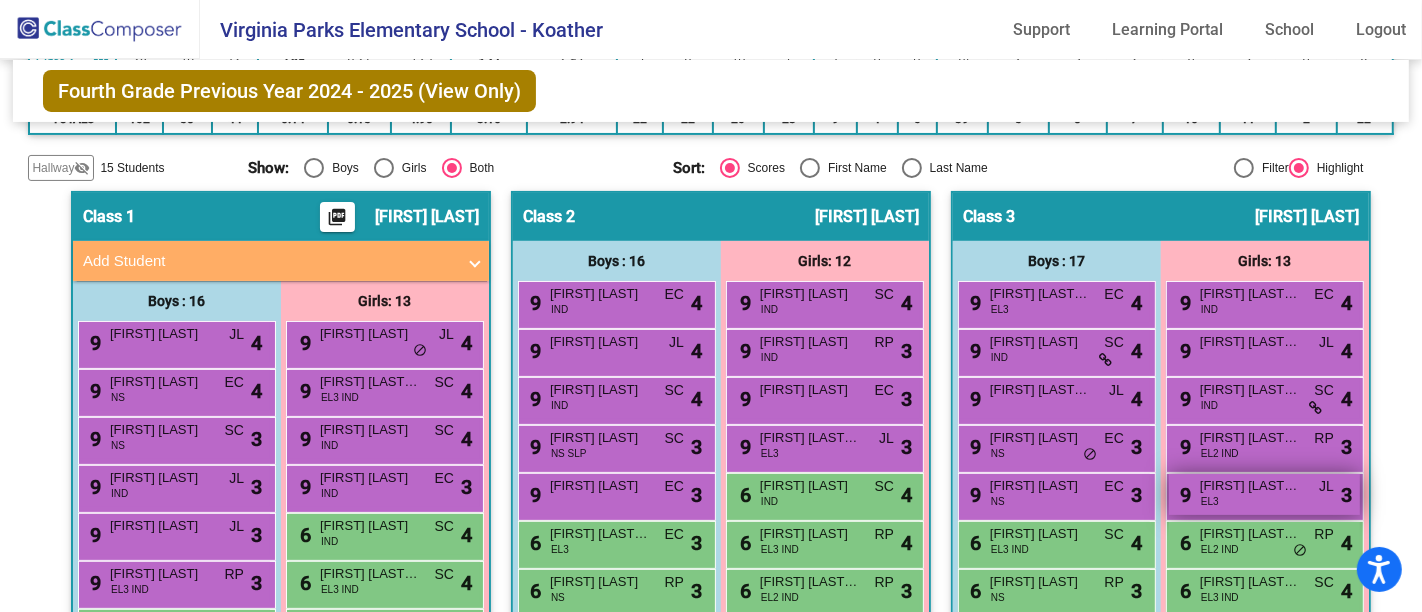 click on "Maggie Portillo Alcantara" at bounding box center (1250, 486) 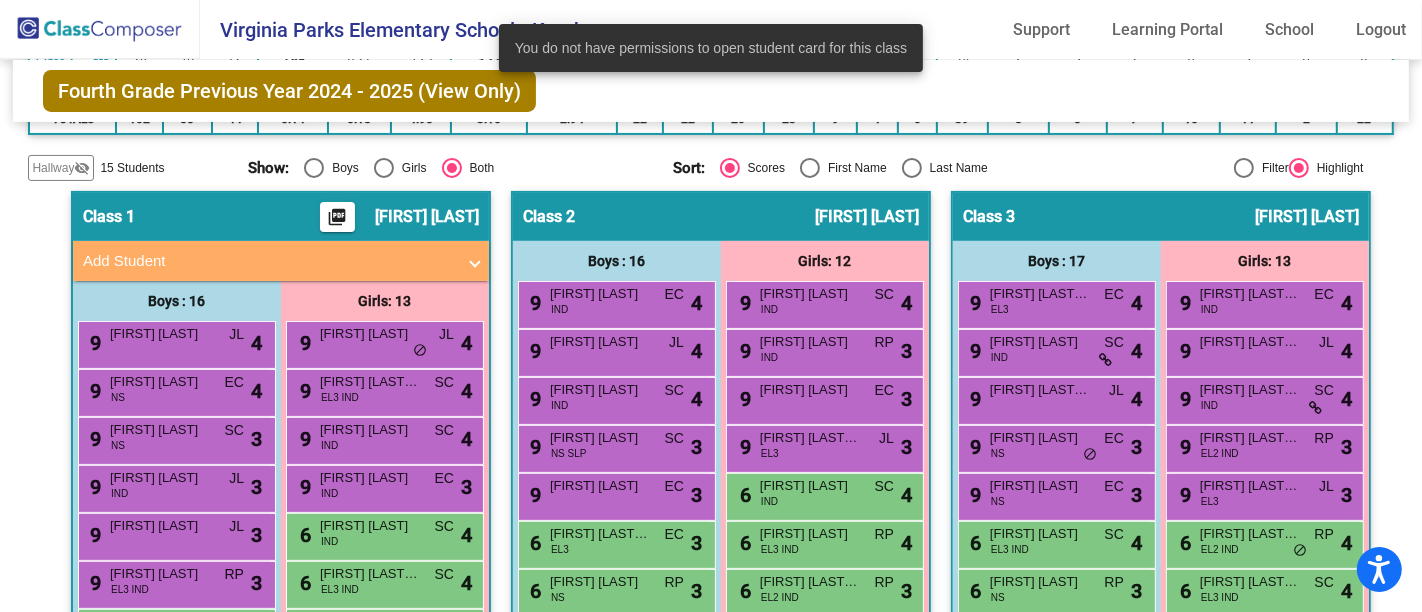 scroll, scrollTop: 772, scrollLeft: 0, axis: vertical 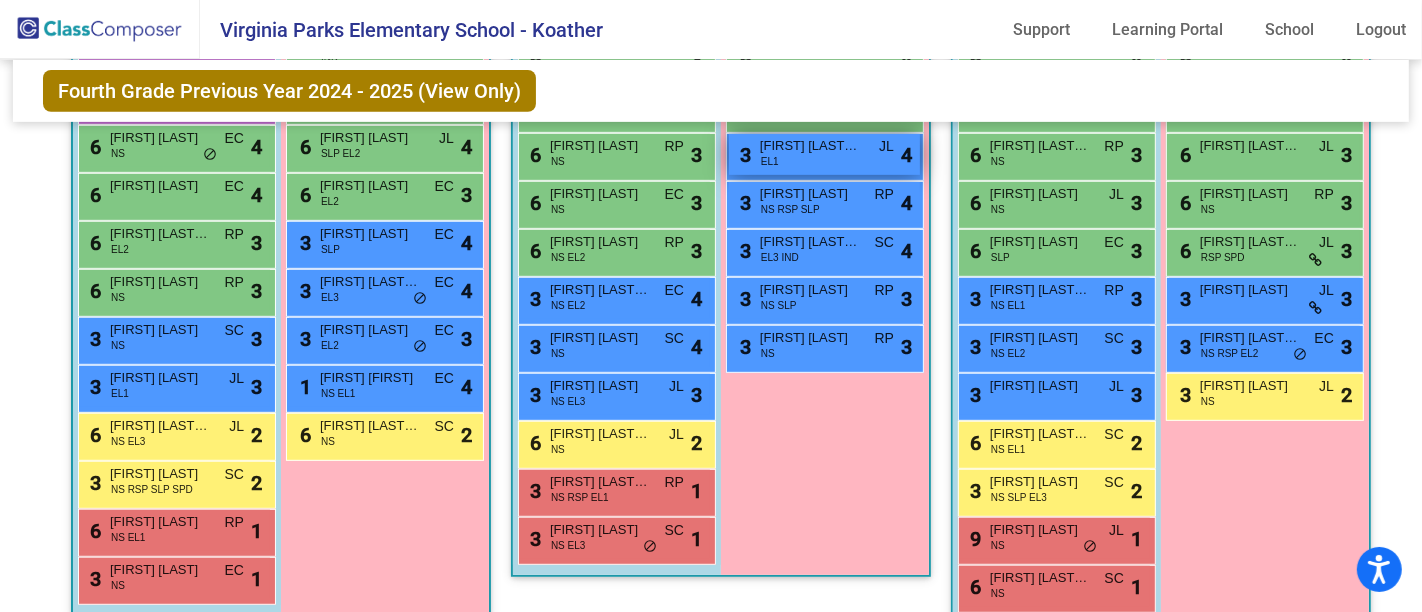 click on "Dayana Sandoval Garcia" at bounding box center (810, 146) 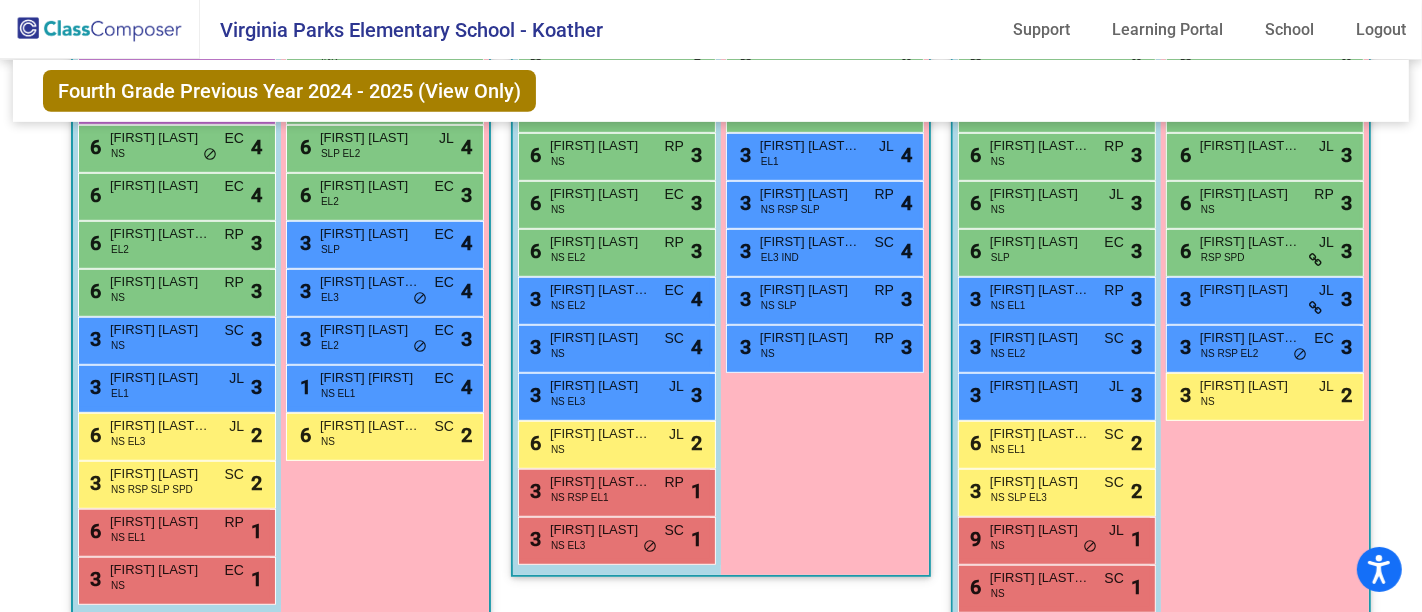 scroll, scrollTop: 661, scrollLeft: 0, axis: vertical 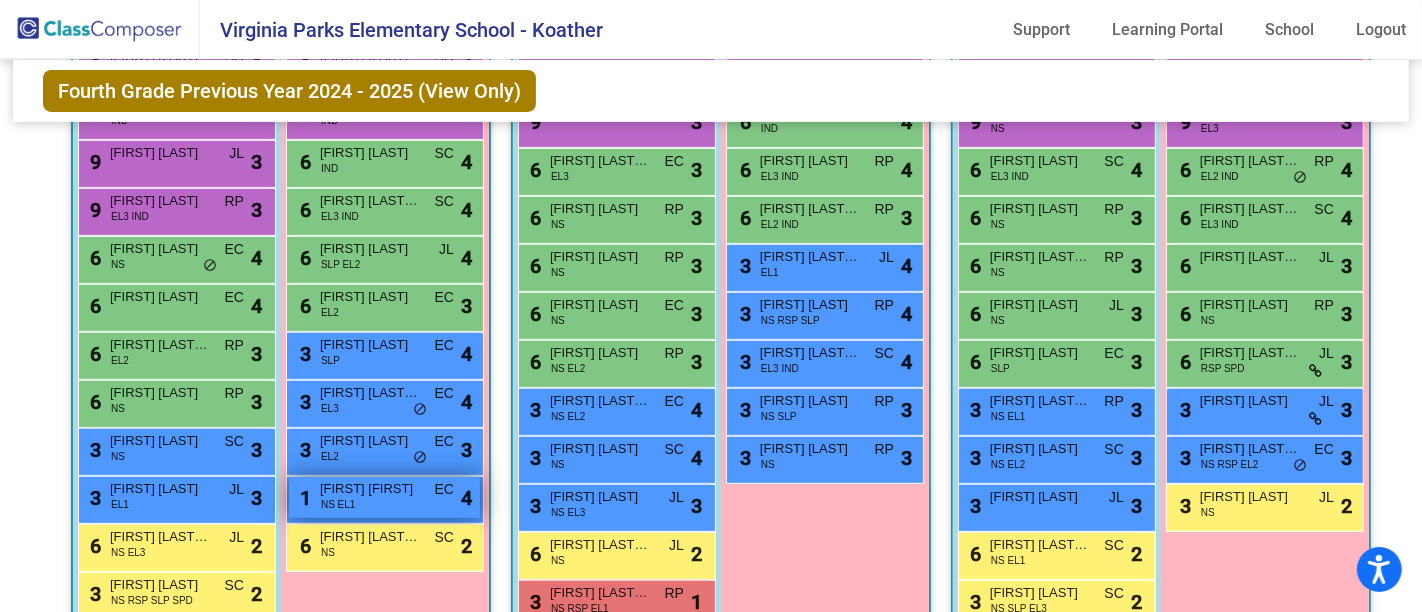 click on "1 BibiRobina Safi NS EL1 EC lock do_not_disturb_alt 4" at bounding box center [384, 497] 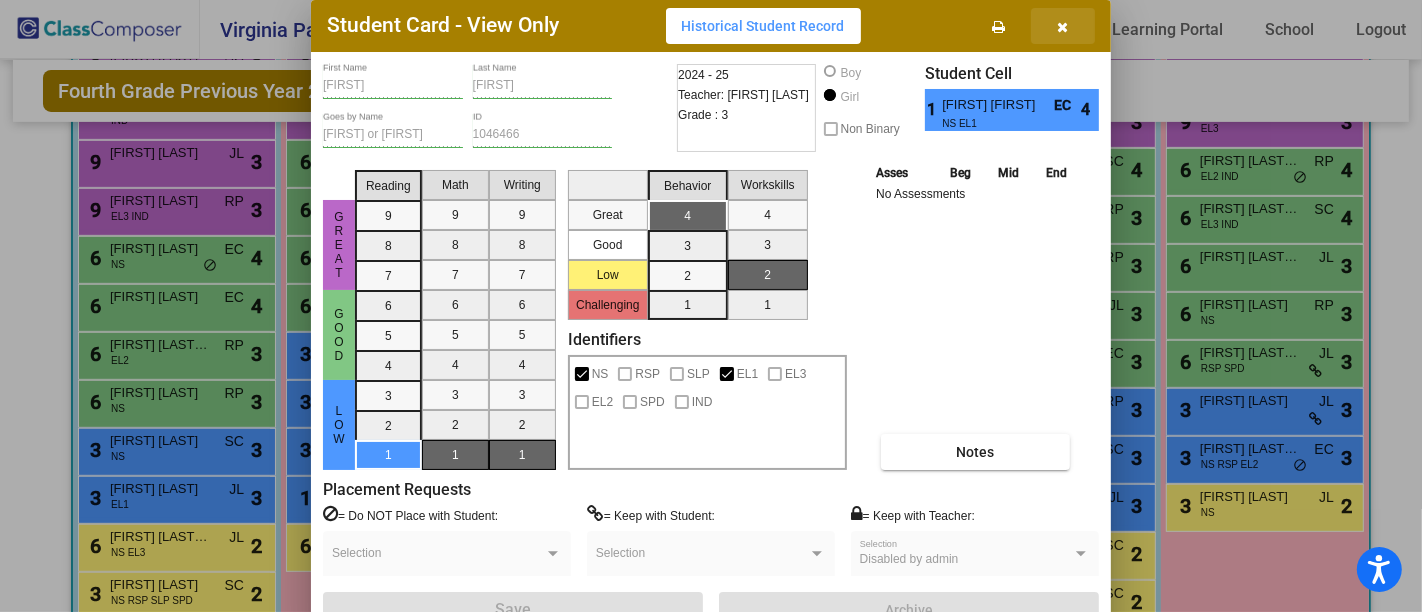 click at bounding box center [1063, 26] 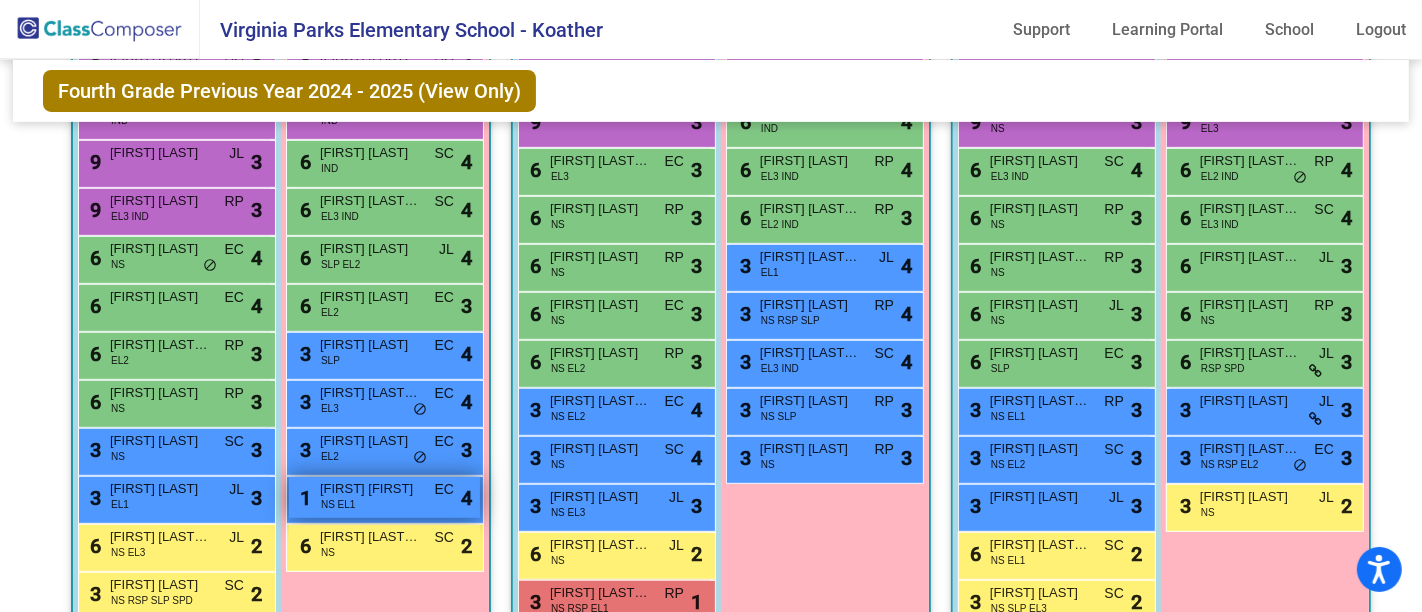 click on "4" at bounding box center [466, 498] 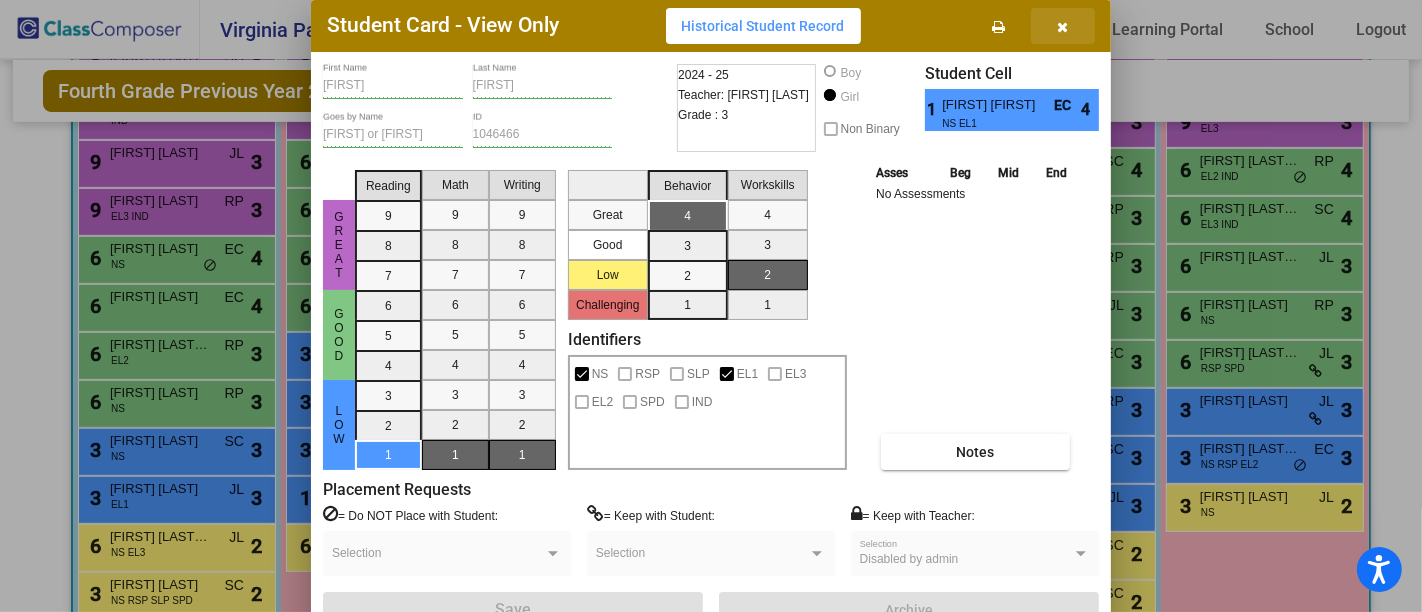 click at bounding box center (1063, 26) 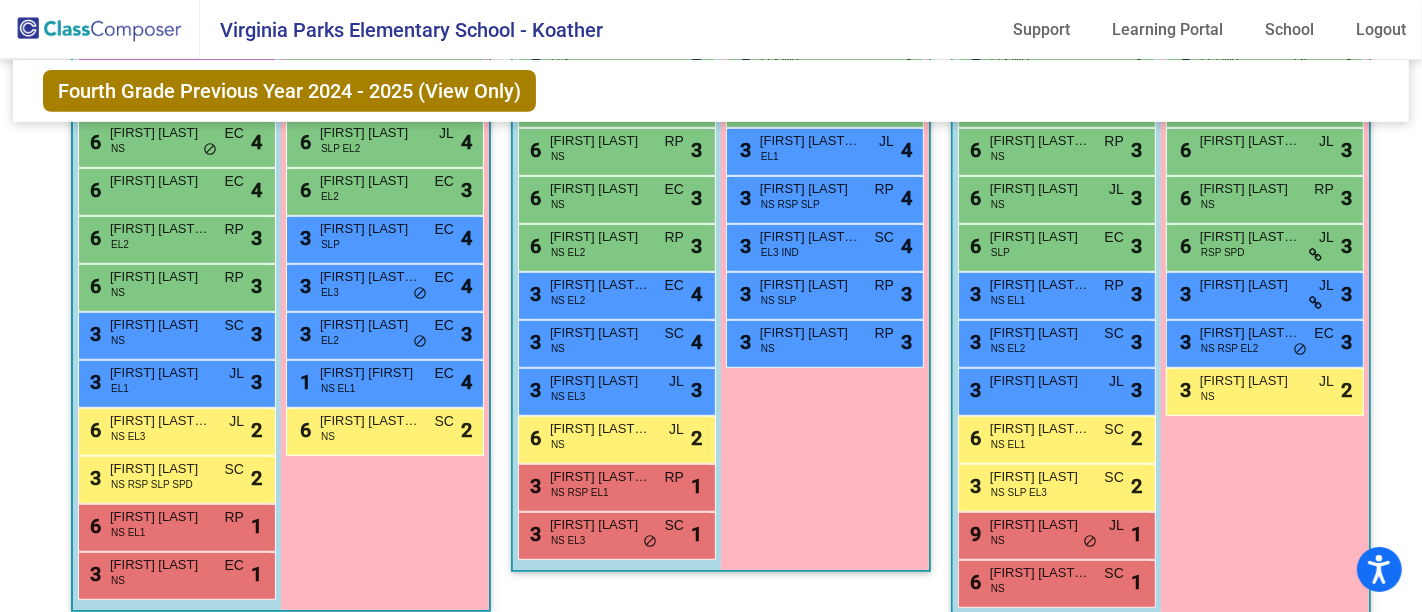 scroll, scrollTop: 555, scrollLeft: 0, axis: vertical 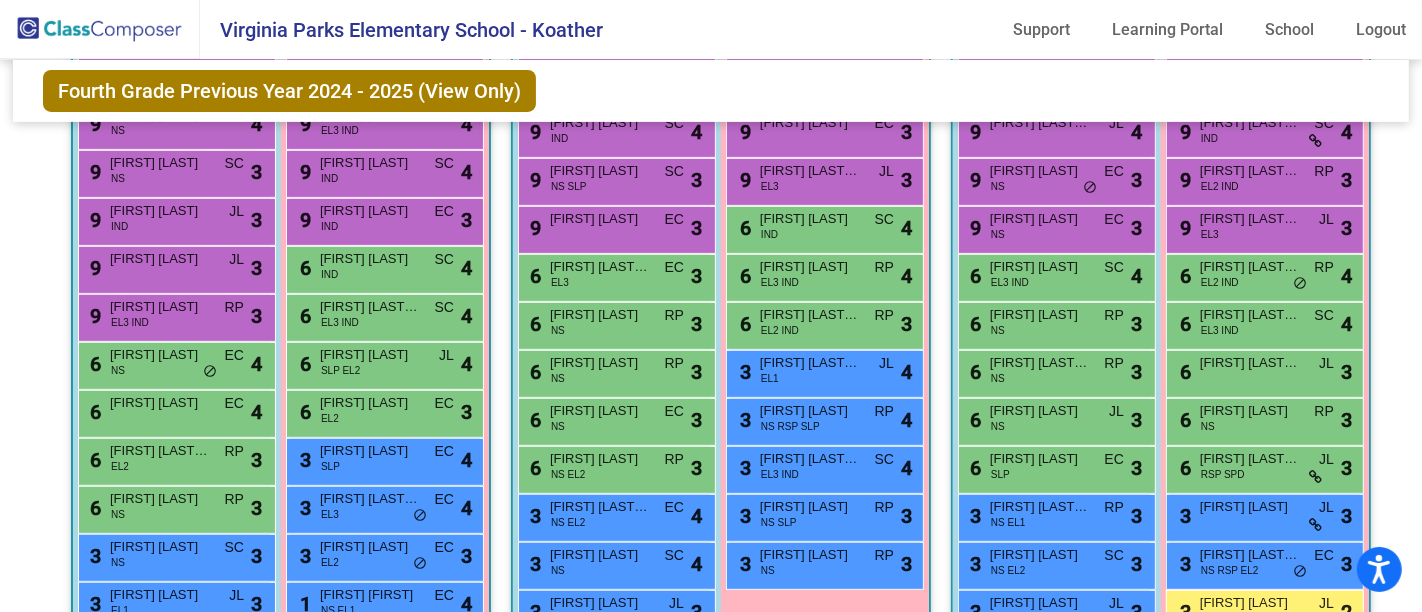 drag, startPoint x: 479, startPoint y: 314, endPoint x: 480, endPoint y: 371, distance: 57.00877 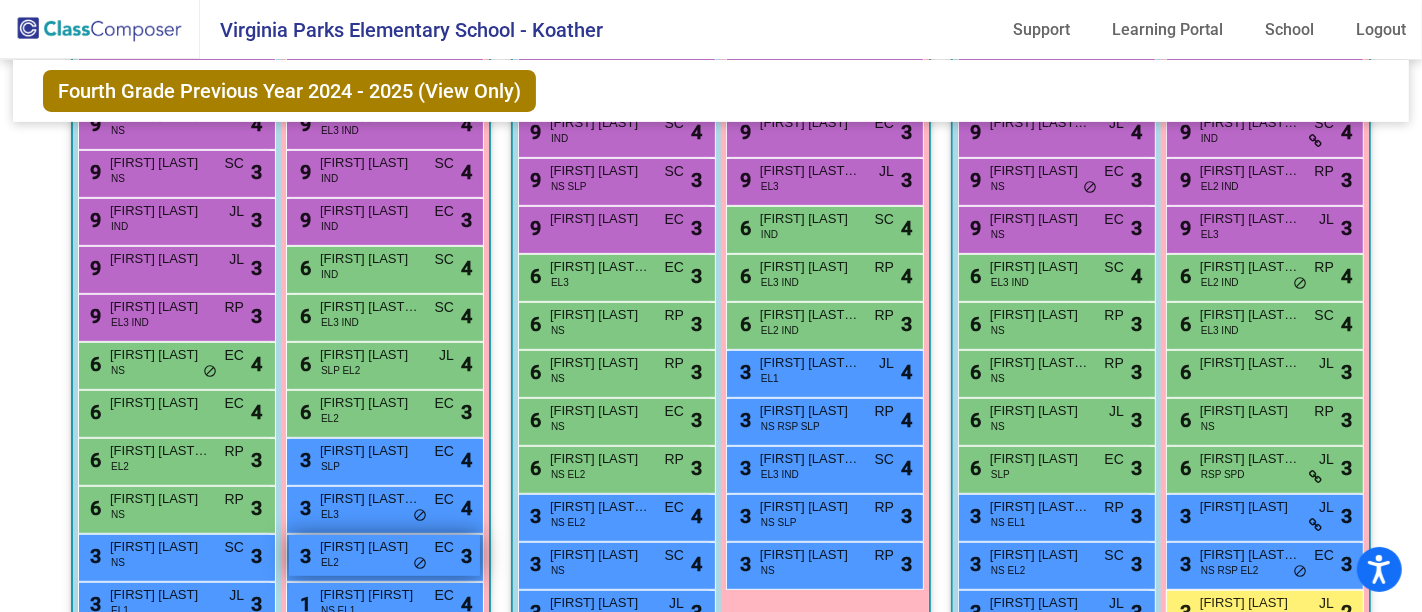 drag, startPoint x: 480, startPoint y: 371, endPoint x: 410, endPoint y: 571, distance: 211.8962 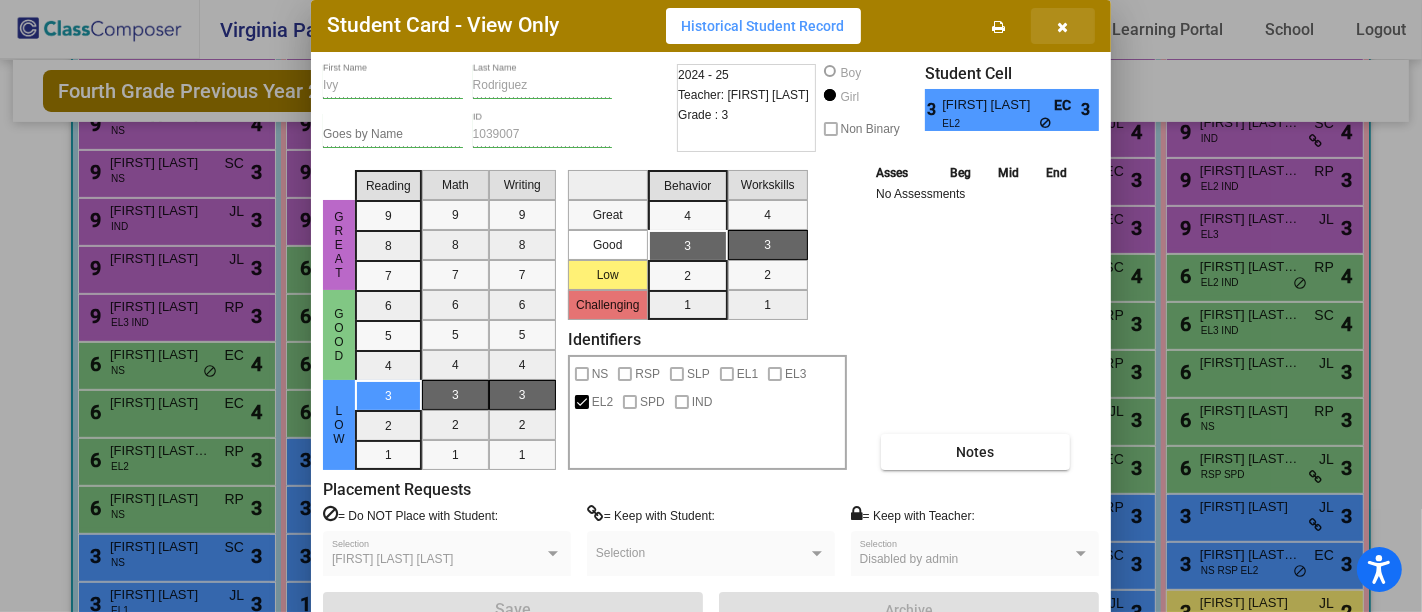 drag, startPoint x: 1075, startPoint y: 28, endPoint x: 548, endPoint y: 288, distance: 587.647 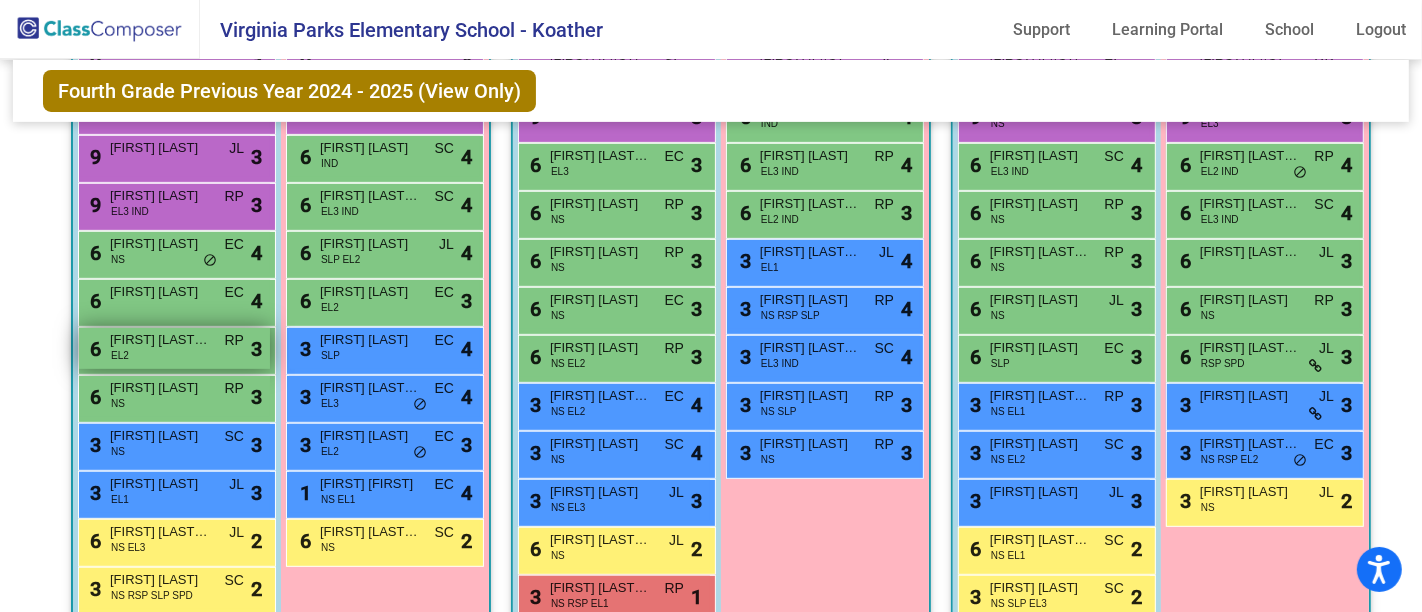 scroll, scrollTop: 777, scrollLeft: 0, axis: vertical 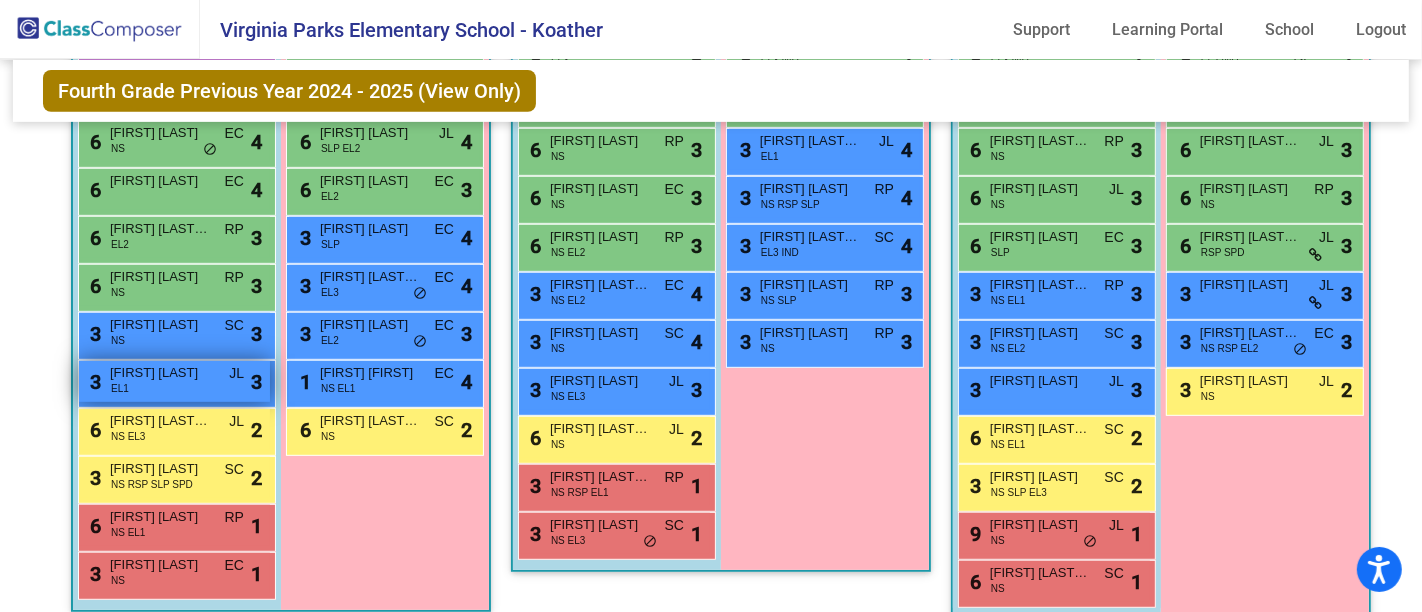 click on "Mohammad Qazizada" at bounding box center (160, 373) 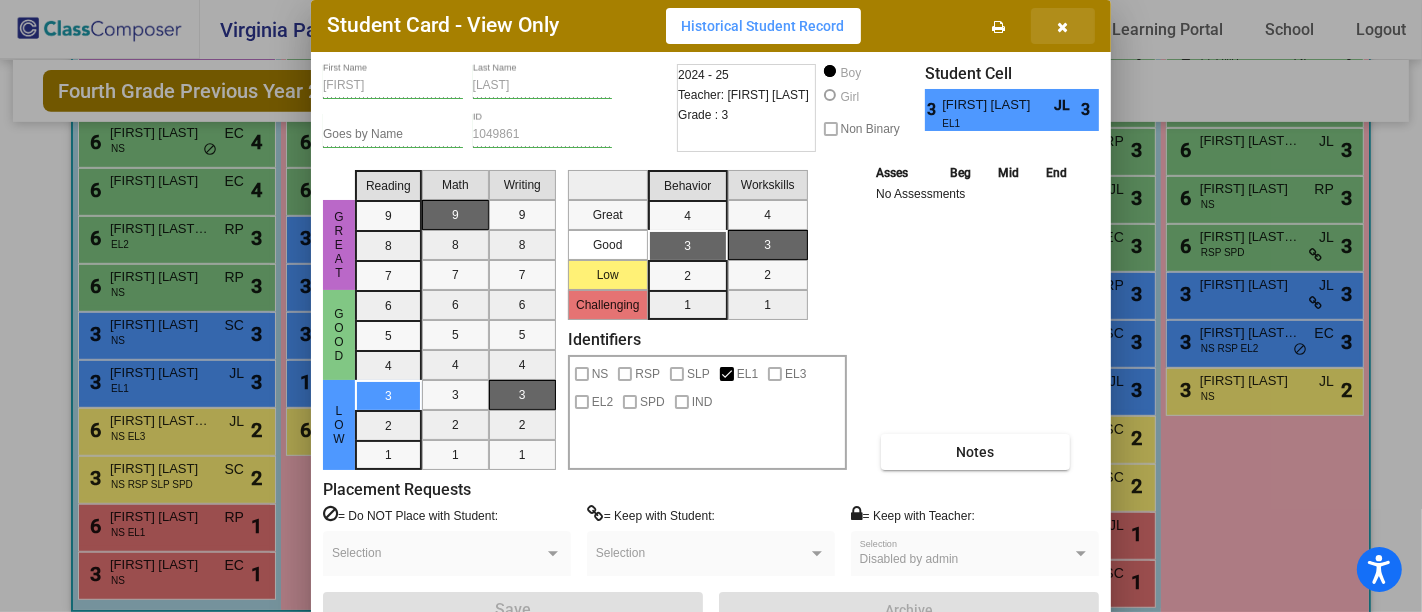 drag, startPoint x: 1058, startPoint y: 35, endPoint x: 1055, endPoint y: 55, distance: 20.22375 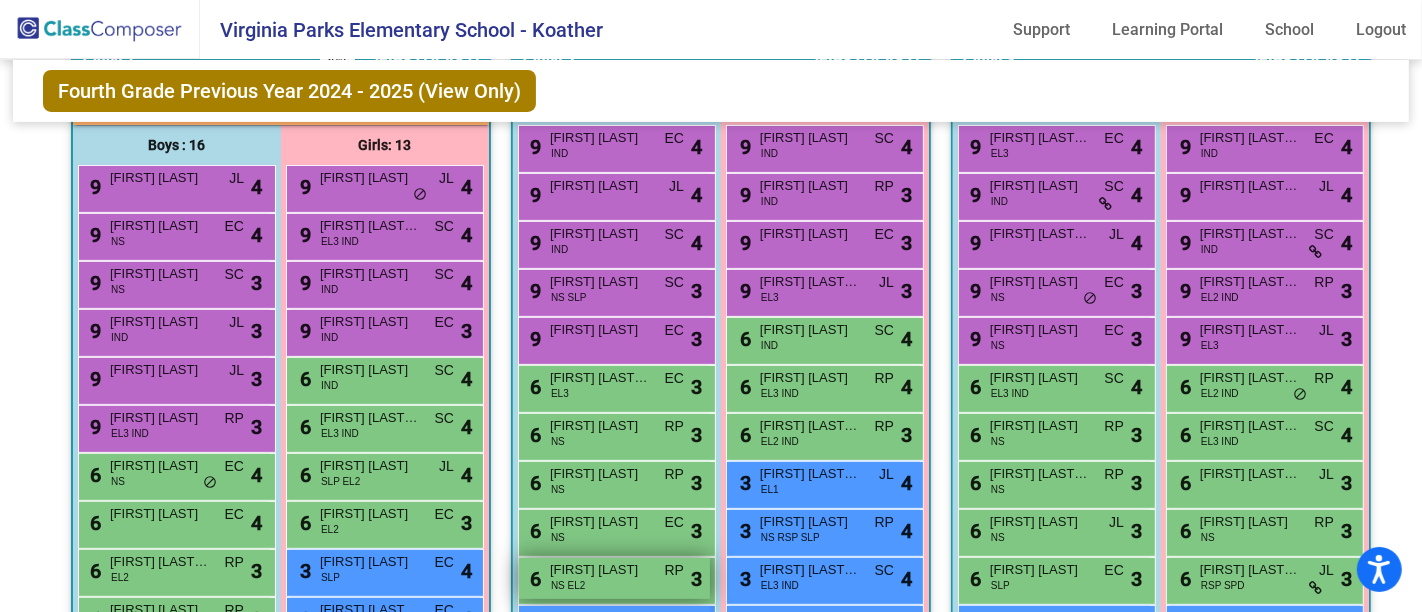 scroll, scrollTop: 222, scrollLeft: 0, axis: vertical 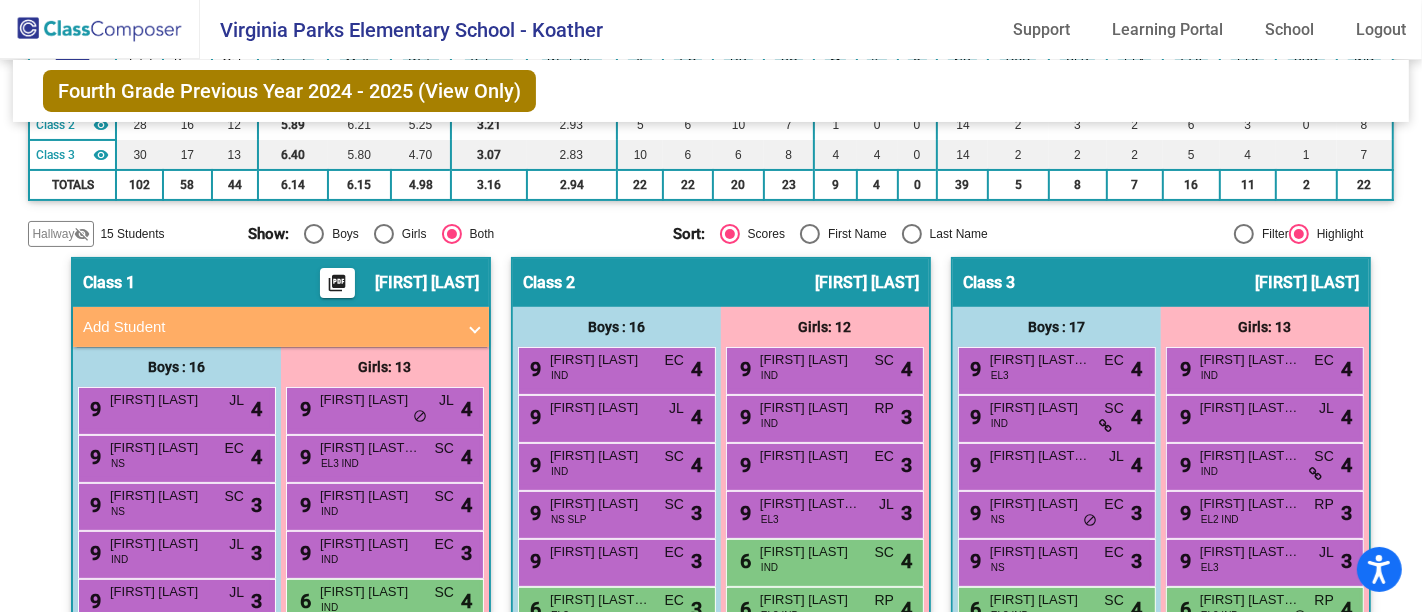 click on "Hallway   - Hallway Class  picture_as_pdf  Add Student  First Name Last Name Student Id  (Recommended)   Boy   Girl   Non Binary Add Close  Boys : 9  Carlos Nava lock do_not_disturb_alt Gabriel Lizotte lock do_not_disturb_alt Hunter Manuel-Johnson lock do_not_disturb_alt Jace Merrill lock do_not_disturb_alt Jackson Beckhart lock do_not_disturb_alt Juan Garcia Gonzalez lock do_not_disturb_alt Julian Oropeza lock do_not_disturb_alt Karmelo Stallworth lock do_not_disturb_alt Sayed Ulfat lock do_not_disturb_alt Girls: 6 Ariana Meza lock do_not_disturb_alt Chara Nguyen lock do_not_disturb_alt Kaviona Garrett lock do_not_disturb_alt Maicie Leatherman Murphy lock do_not_disturb_alt Mia Rose Chitsena lock do_not_disturb_alt Simarjot Kaur lock do_not_disturb_alt Class 1    picture_as_pdf Koather Alfareh  Add Student  First Name Last Name Student Id  (Recommended)   Boy   Girl   Non Binary Add Close  Boys : 16  9 Jayceon Barrera JL lock do_not_disturb_alt 4 9 Nikolai Maga Andrea NS EC lock do_not_disturb_alt 4 9" 